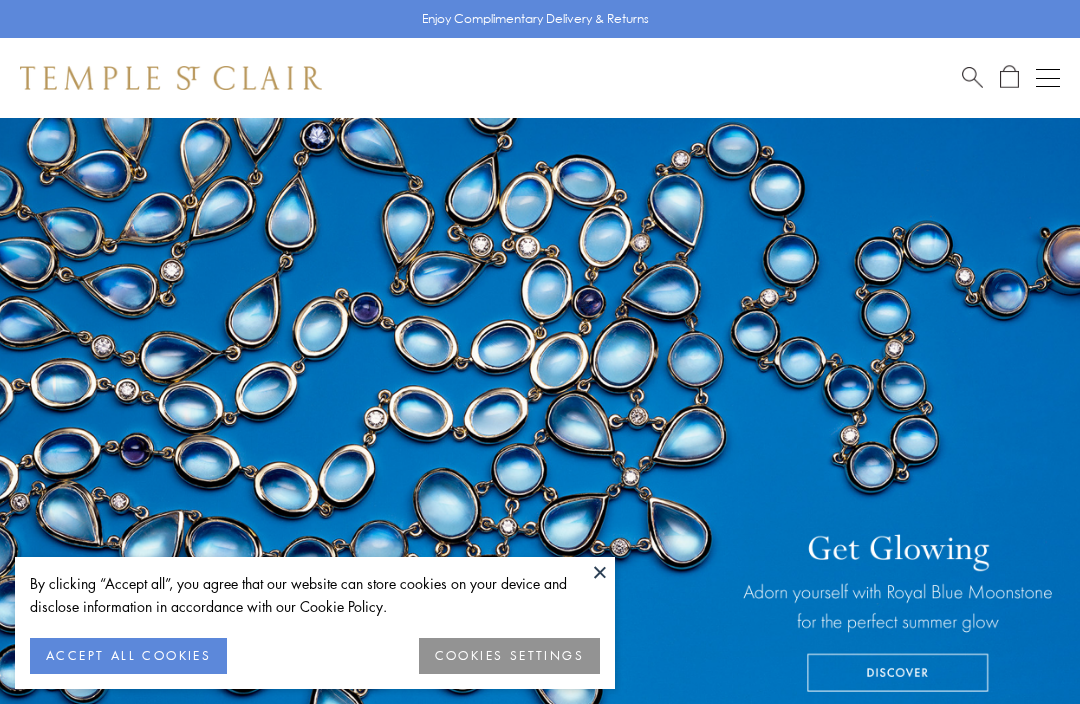 scroll, scrollTop: 0, scrollLeft: 0, axis: both 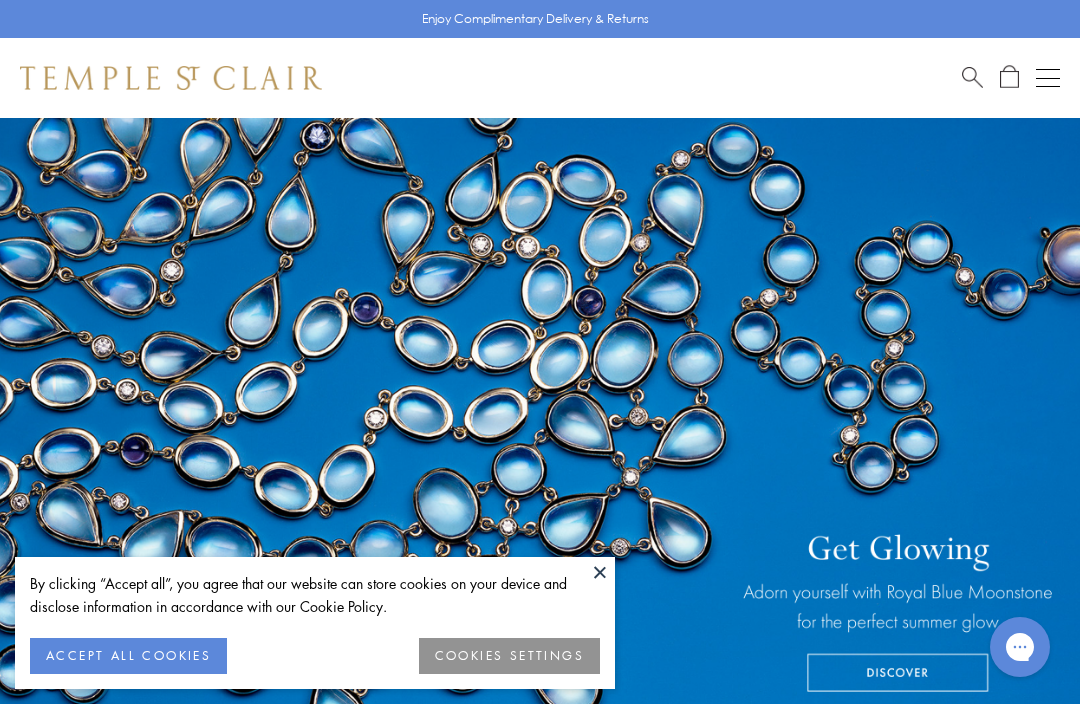 click at bounding box center (600, 572) 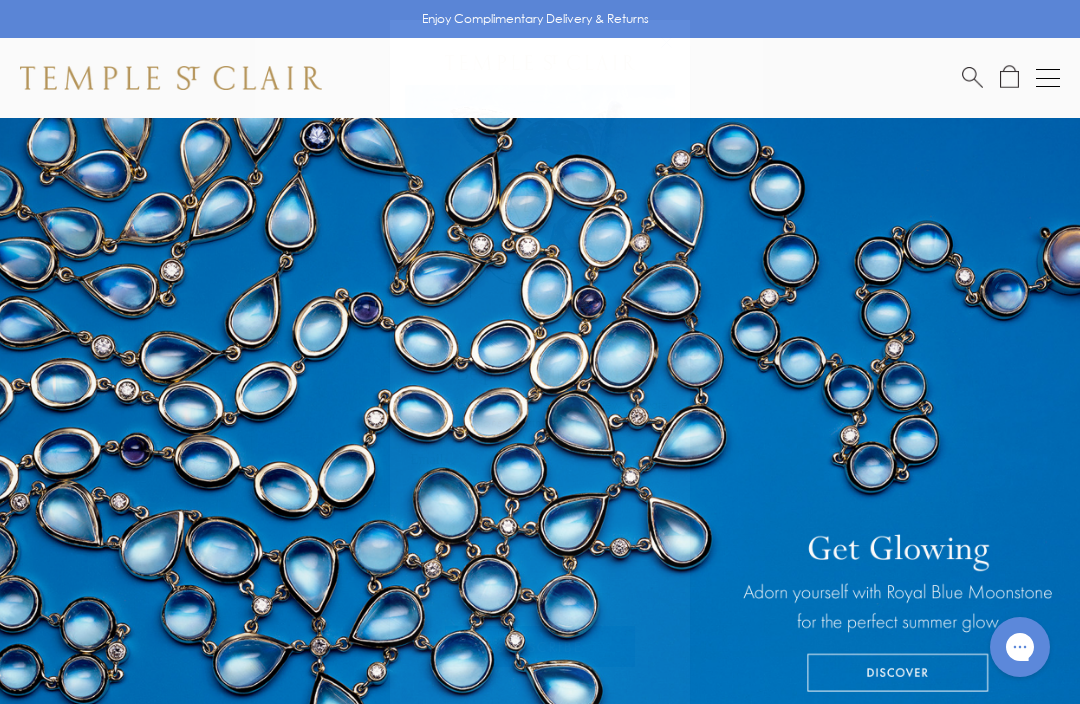 click on "Close dialog" at bounding box center [676, 52] 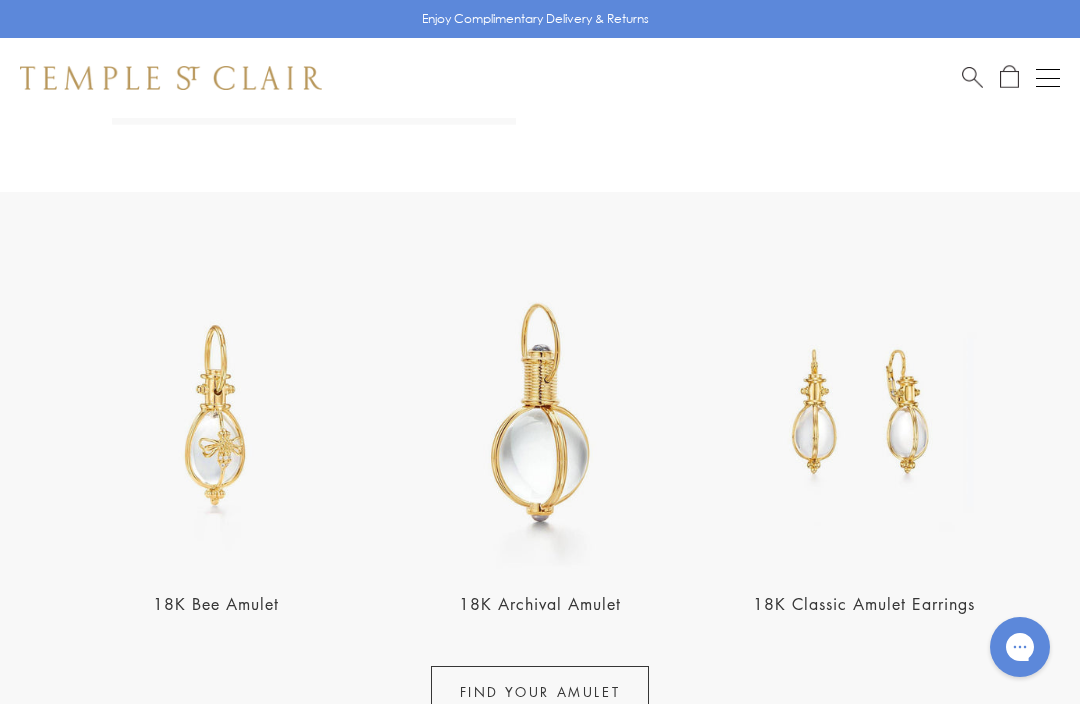 scroll, scrollTop: 2458, scrollLeft: 0, axis: vertical 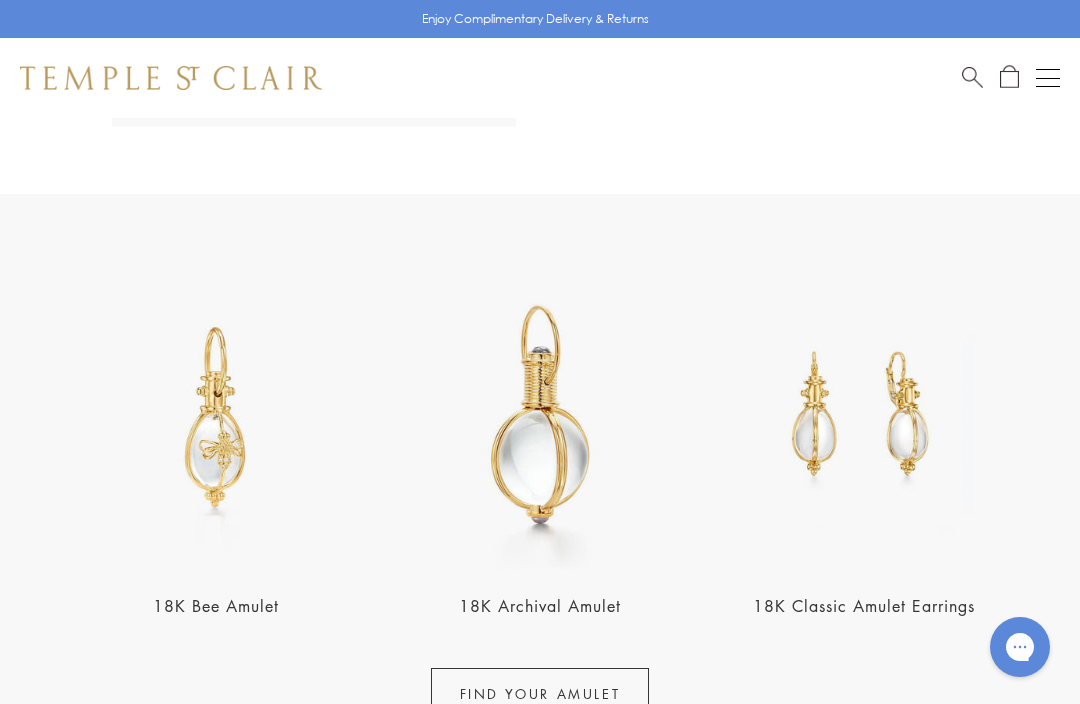 click at bounding box center (1048, 78) 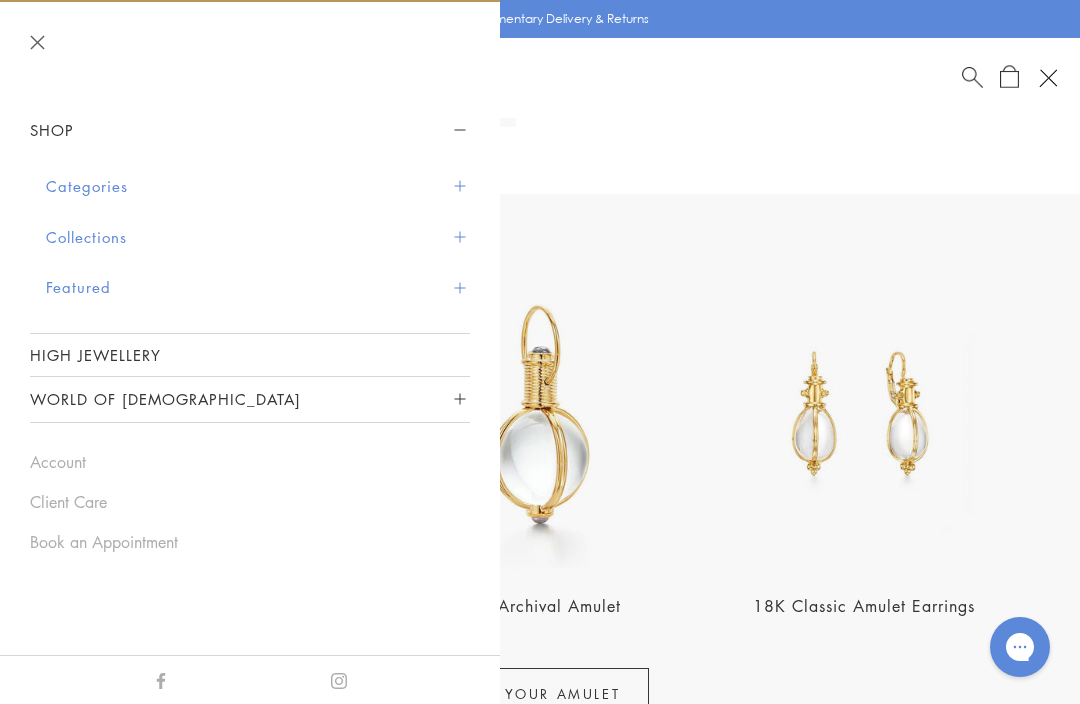 click on "18K Bee Amulet
18K Archival Amulet
18K Classic Amulet Earrings
FIND YOUR AMULET" at bounding box center (540, 472) 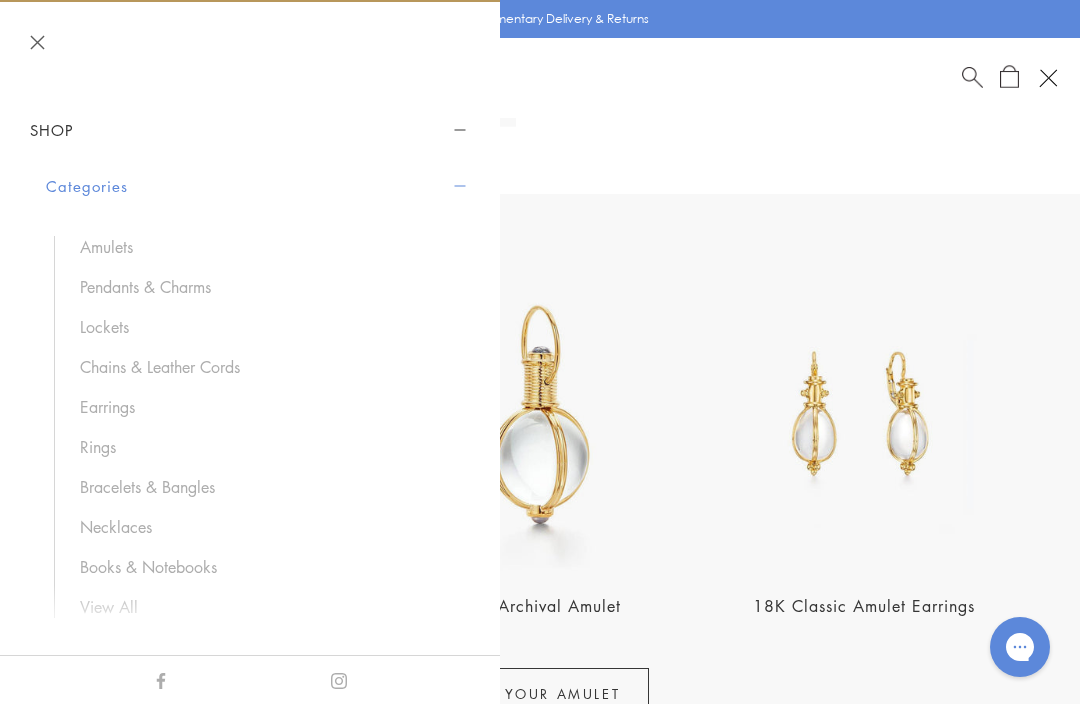 click on "Rings" at bounding box center (265, 447) 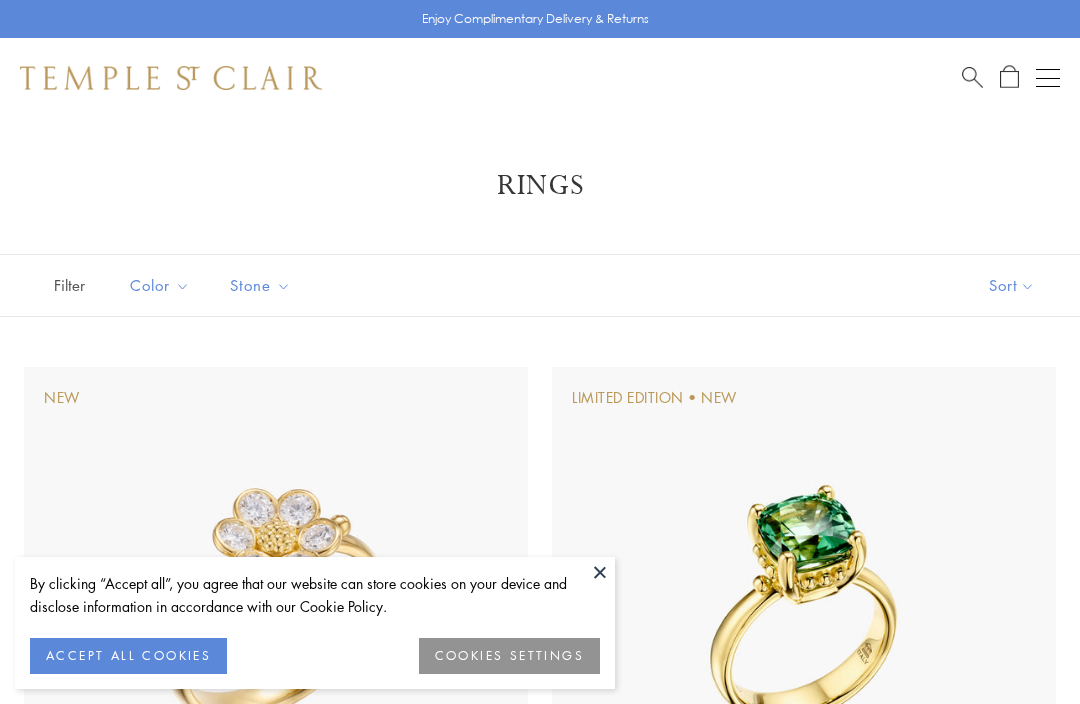 scroll, scrollTop: 0, scrollLeft: 0, axis: both 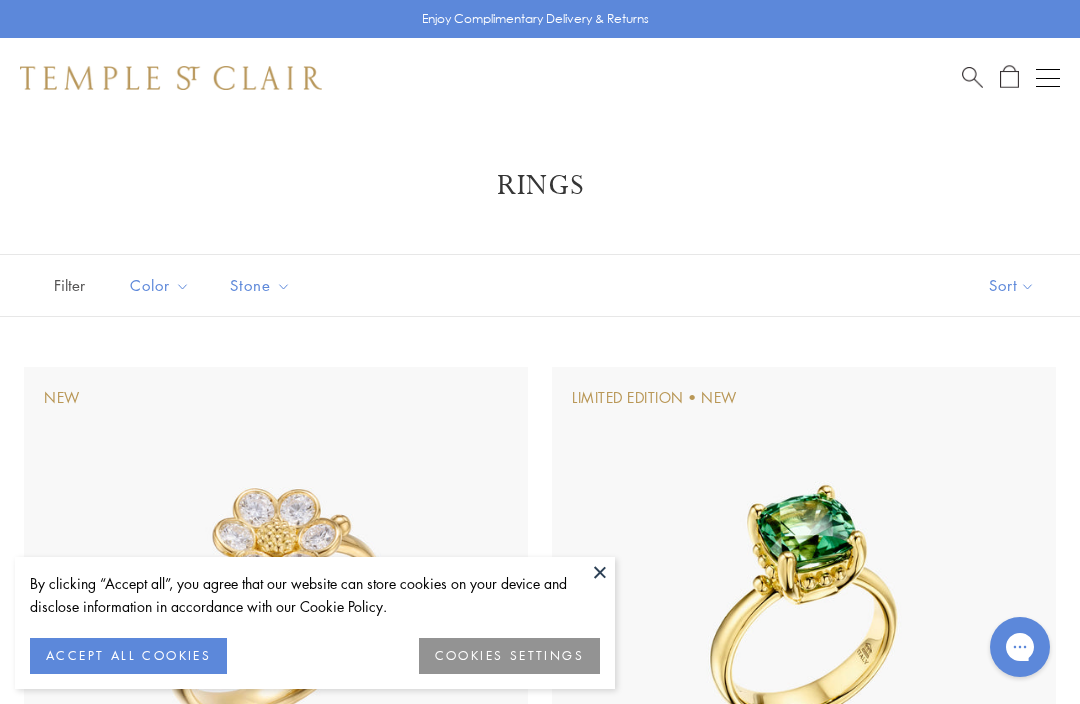 click at bounding box center [804, 619] 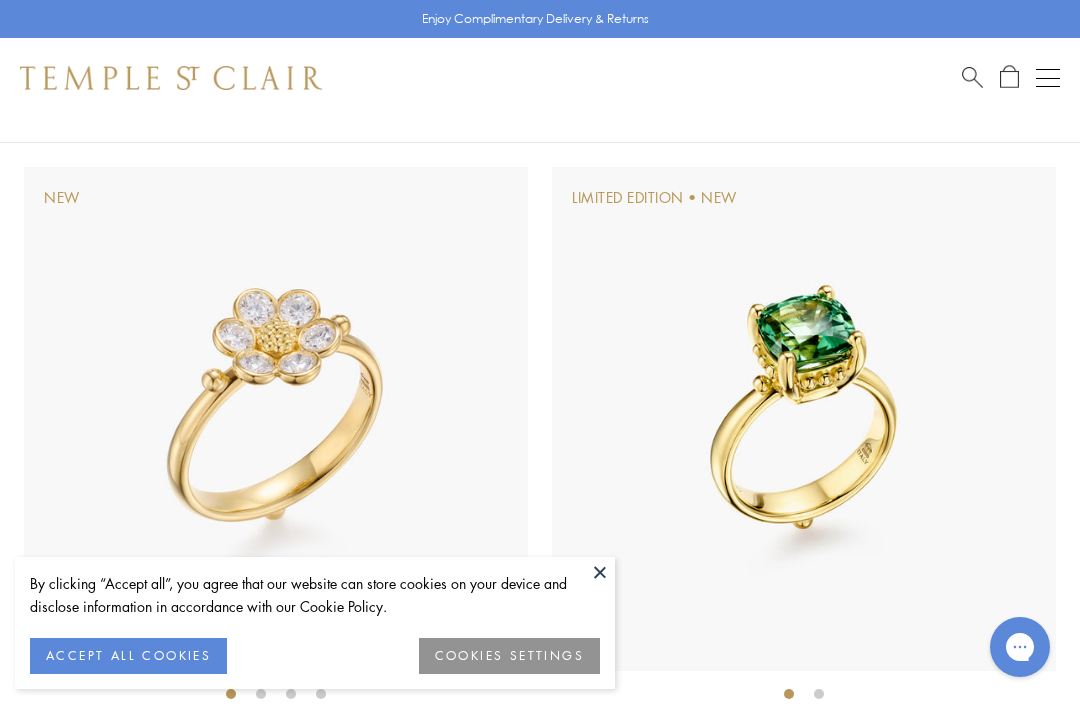 click at bounding box center [600, 572] 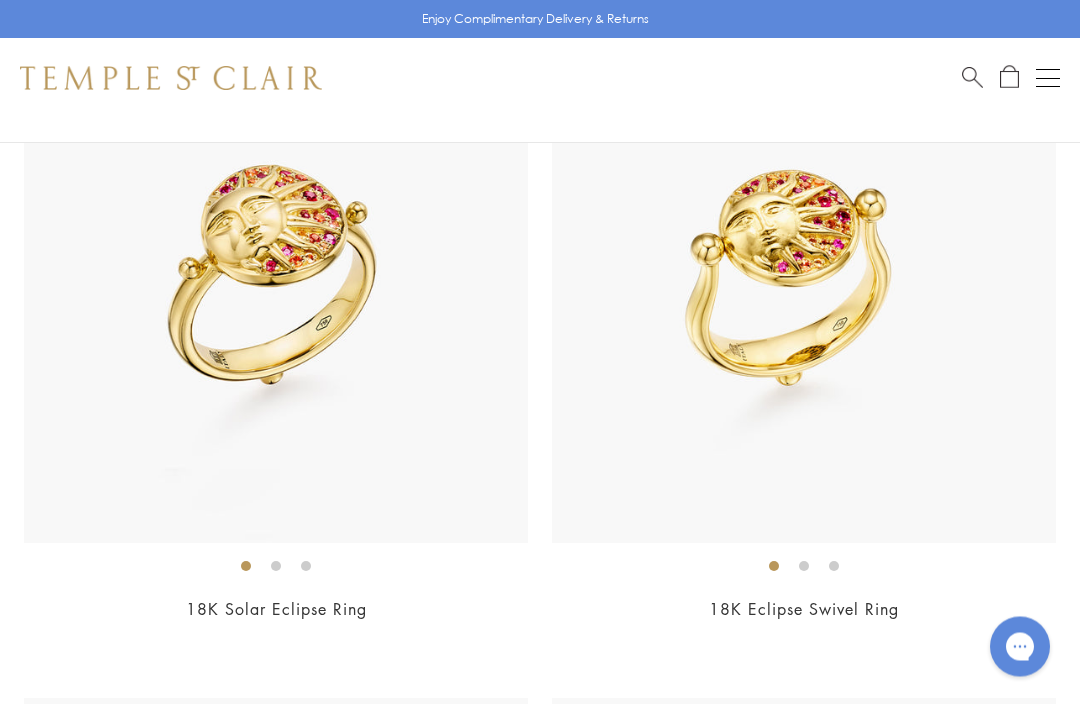scroll, scrollTop: 6903, scrollLeft: 0, axis: vertical 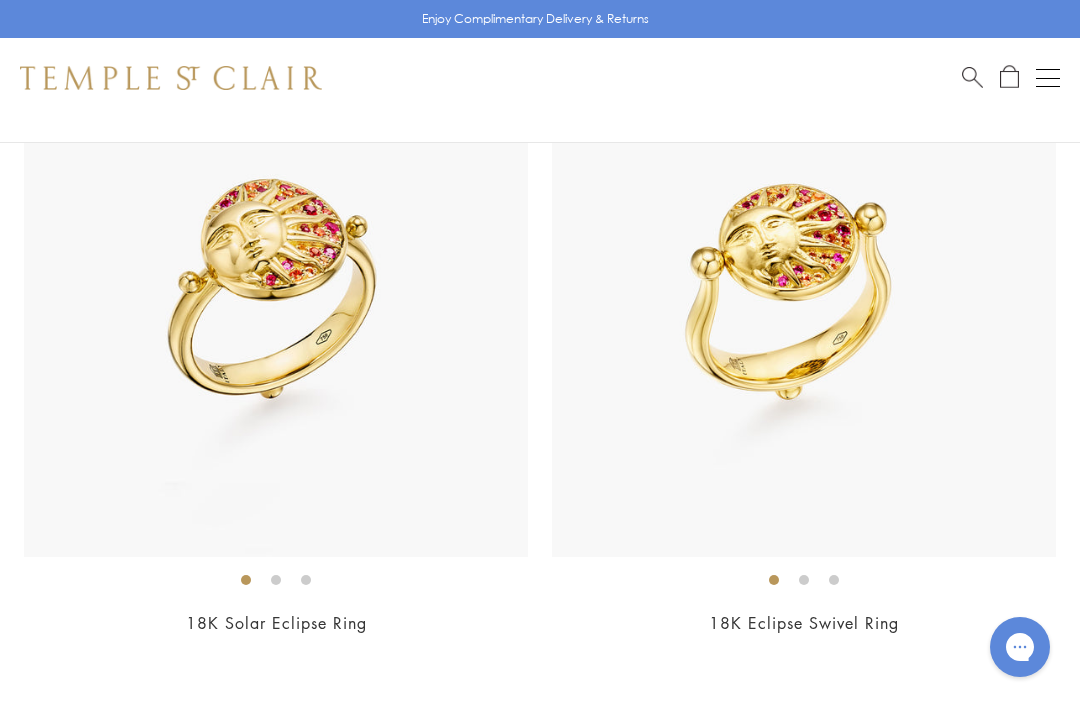 click at bounding box center [276, 579] 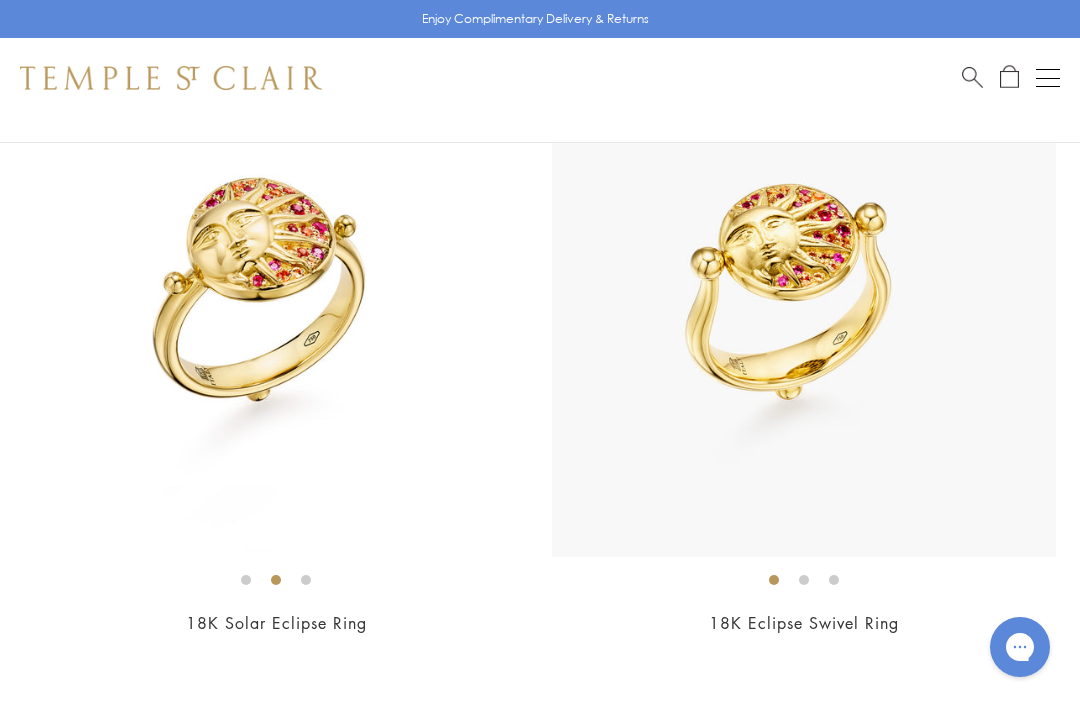 click 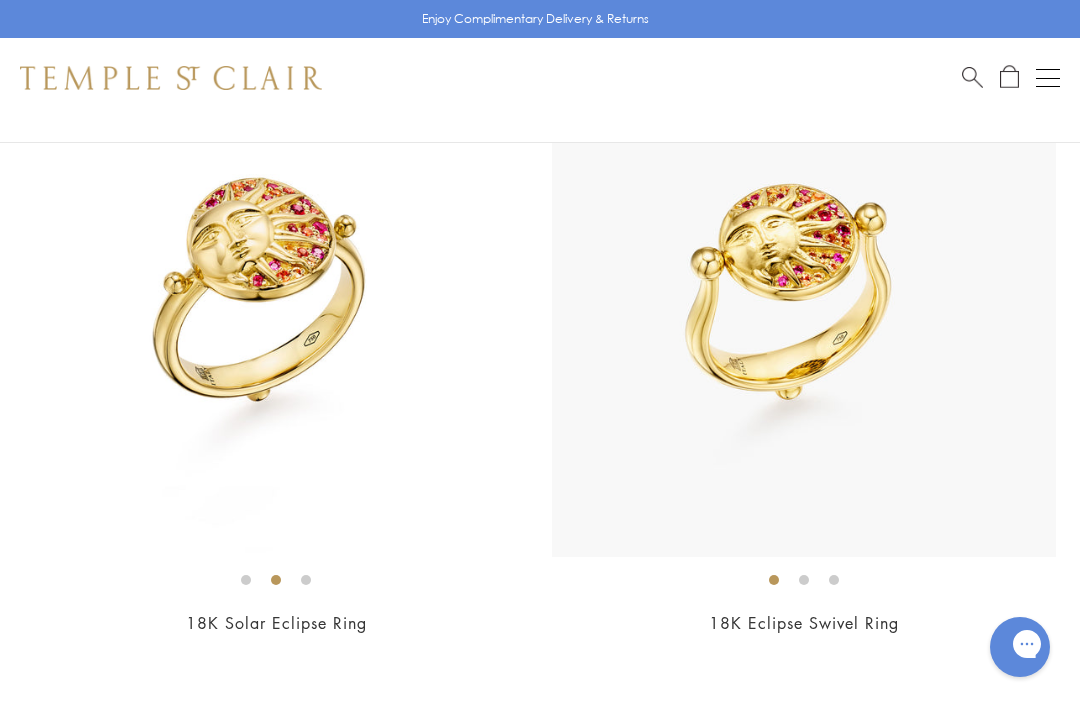 scroll, scrollTop: 0, scrollLeft: 0, axis: both 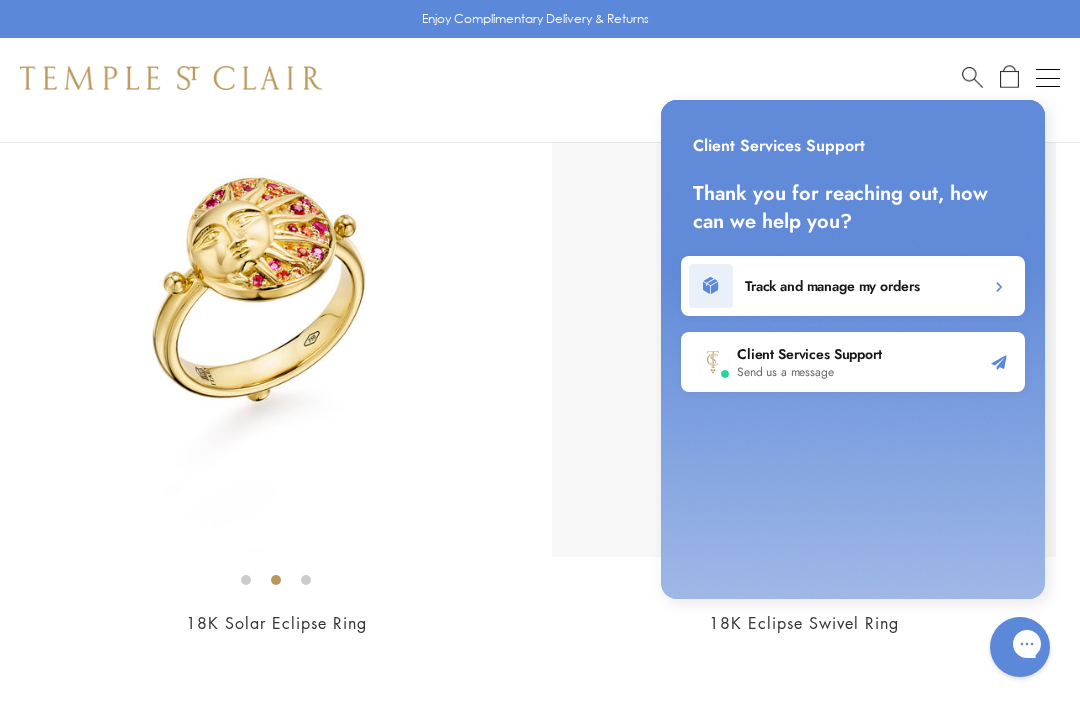 click 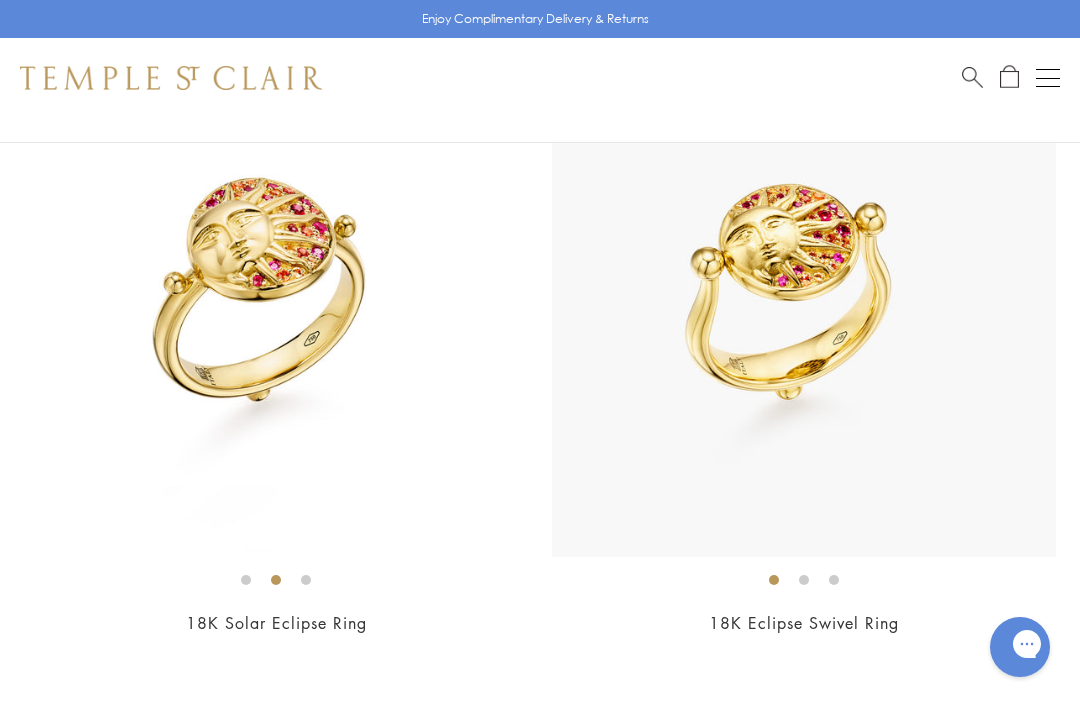 click at bounding box center (306, 580) 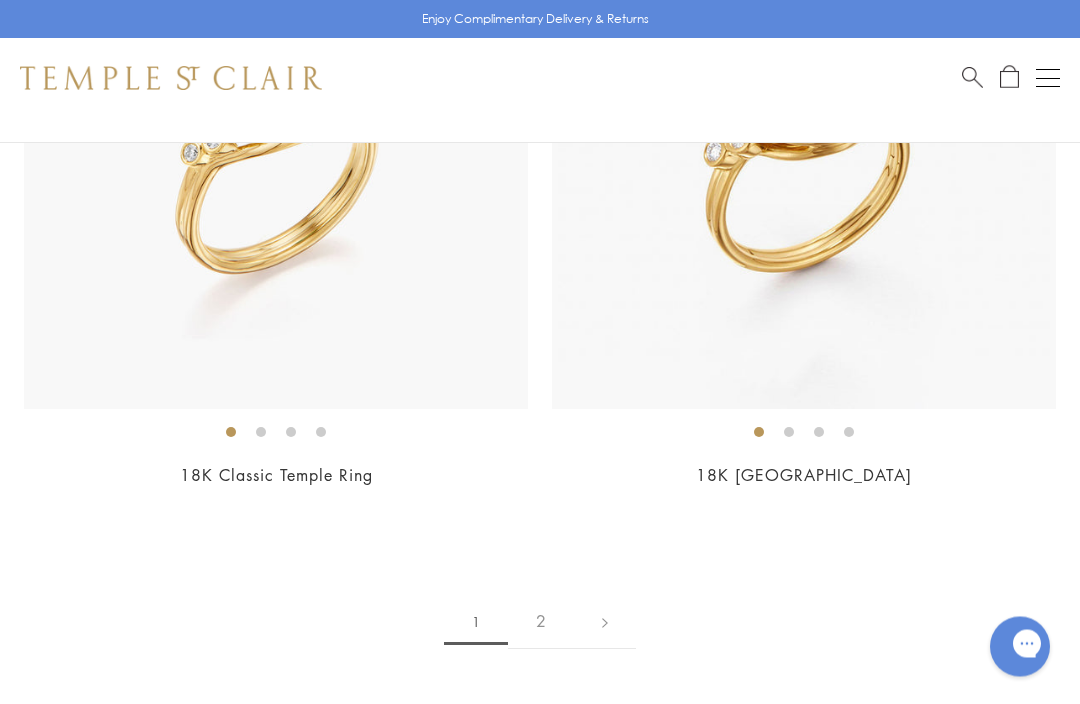 scroll, scrollTop: 15618, scrollLeft: 0, axis: vertical 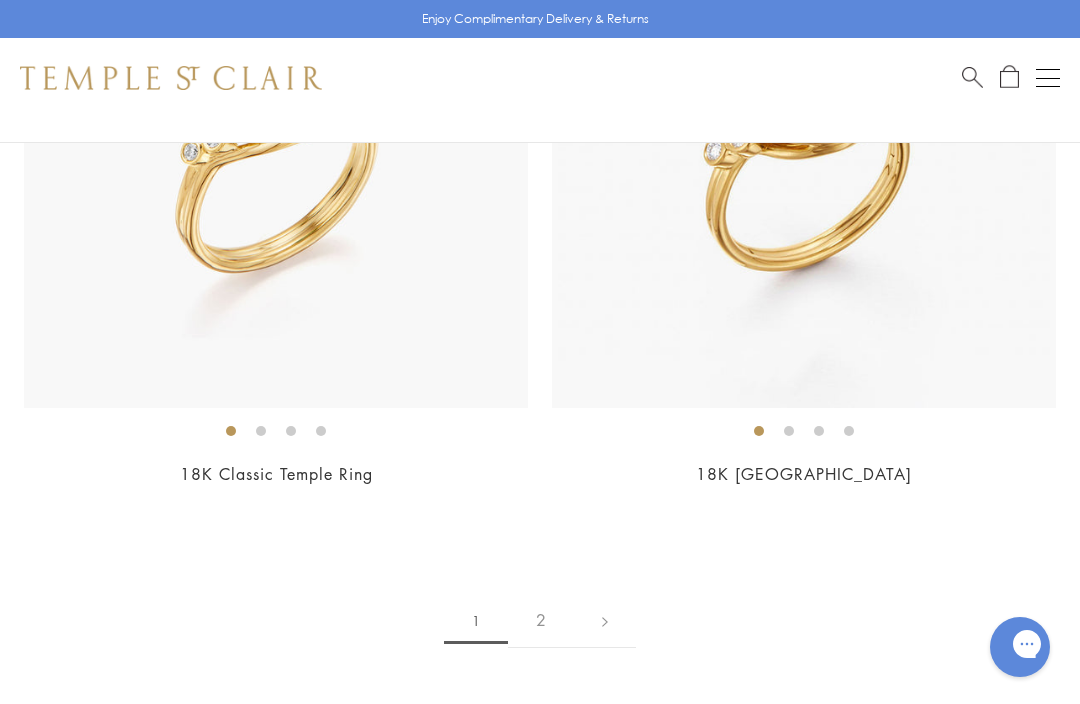 click at bounding box center [605, 620] 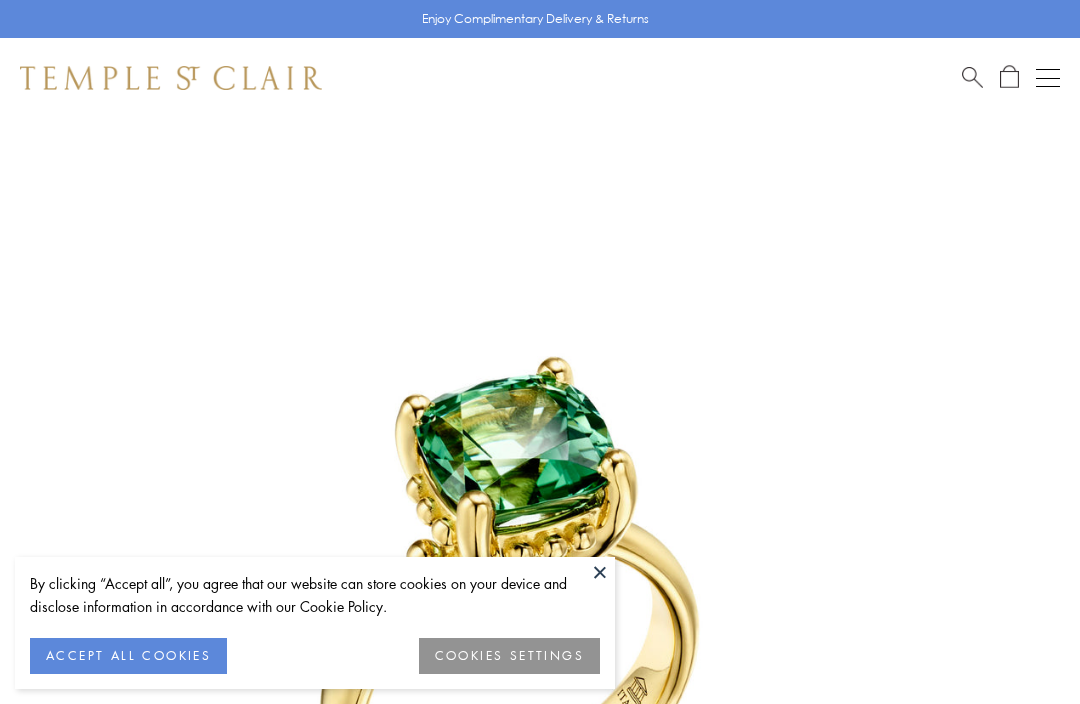 scroll, scrollTop: 21, scrollLeft: 0, axis: vertical 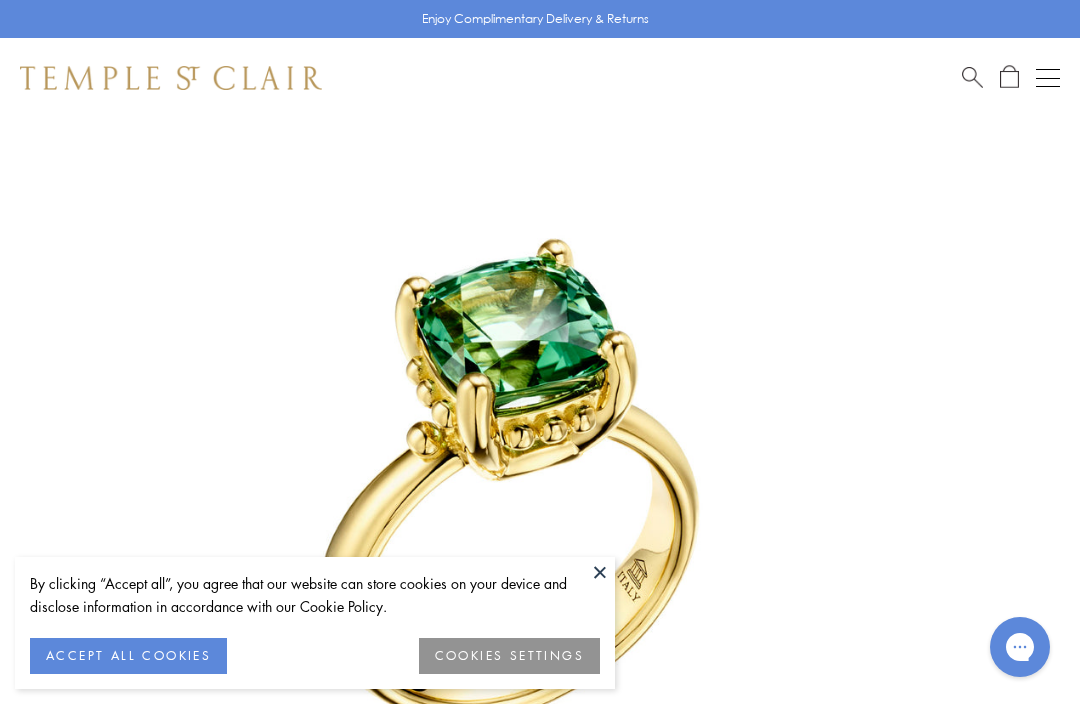 click at bounding box center [600, 572] 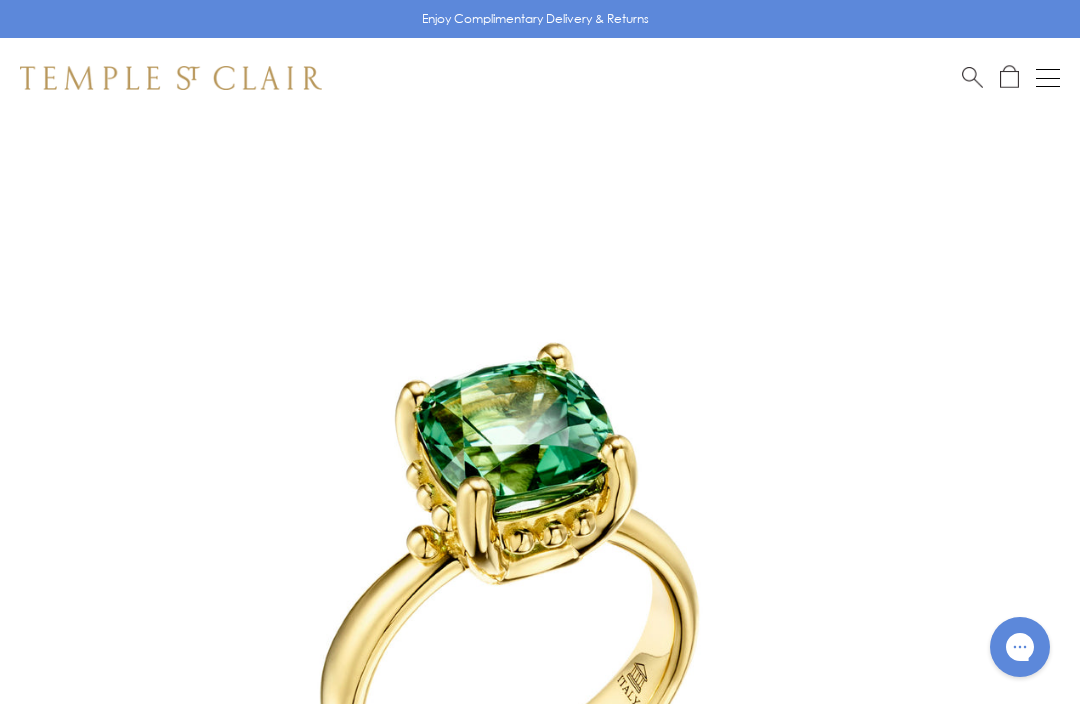 scroll, scrollTop: 0, scrollLeft: 0, axis: both 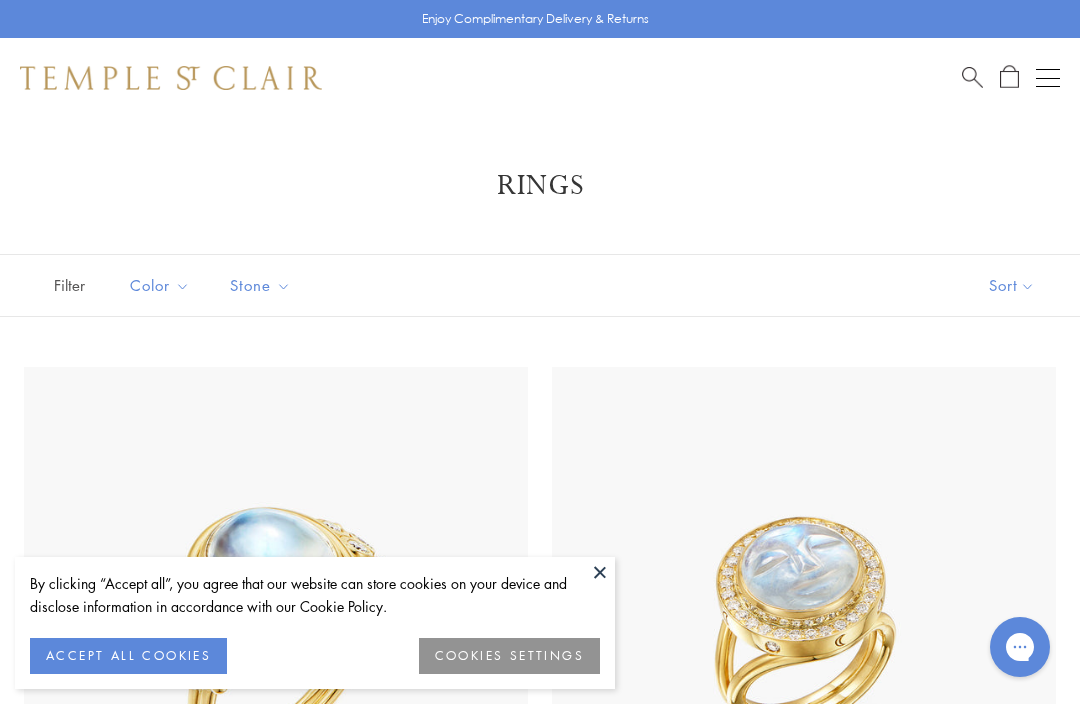 click at bounding box center (600, 572) 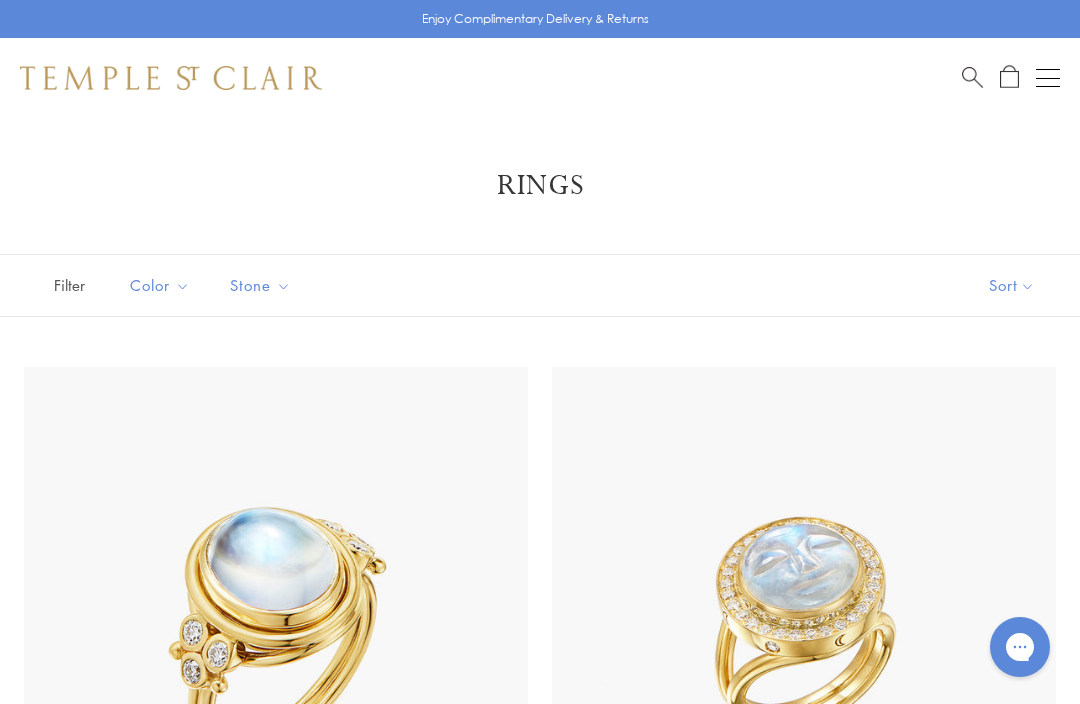 click at bounding box center (804, 619) 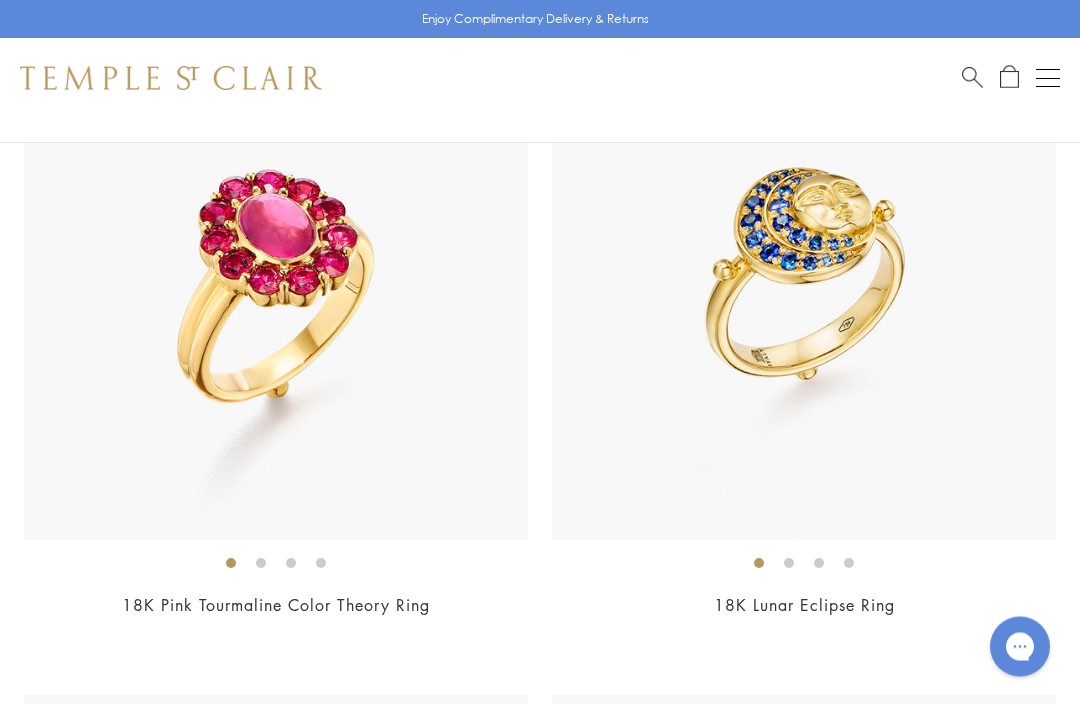 scroll, scrollTop: 1649, scrollLeft: 0, axis: vertical 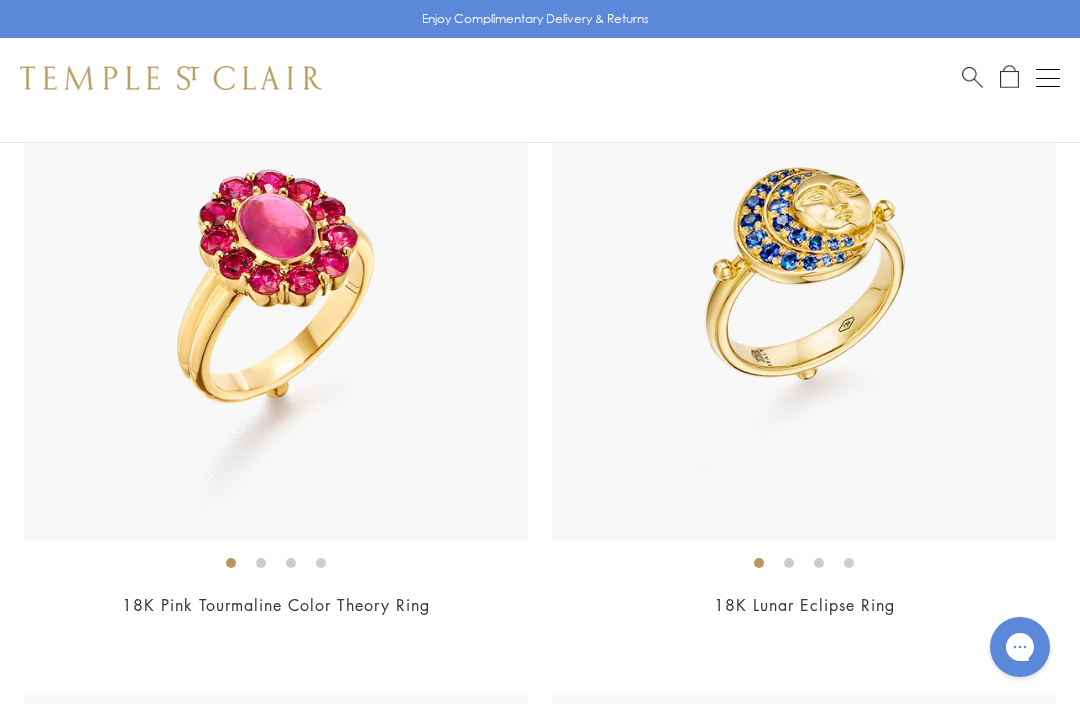 click at bounding box center (789, 563) 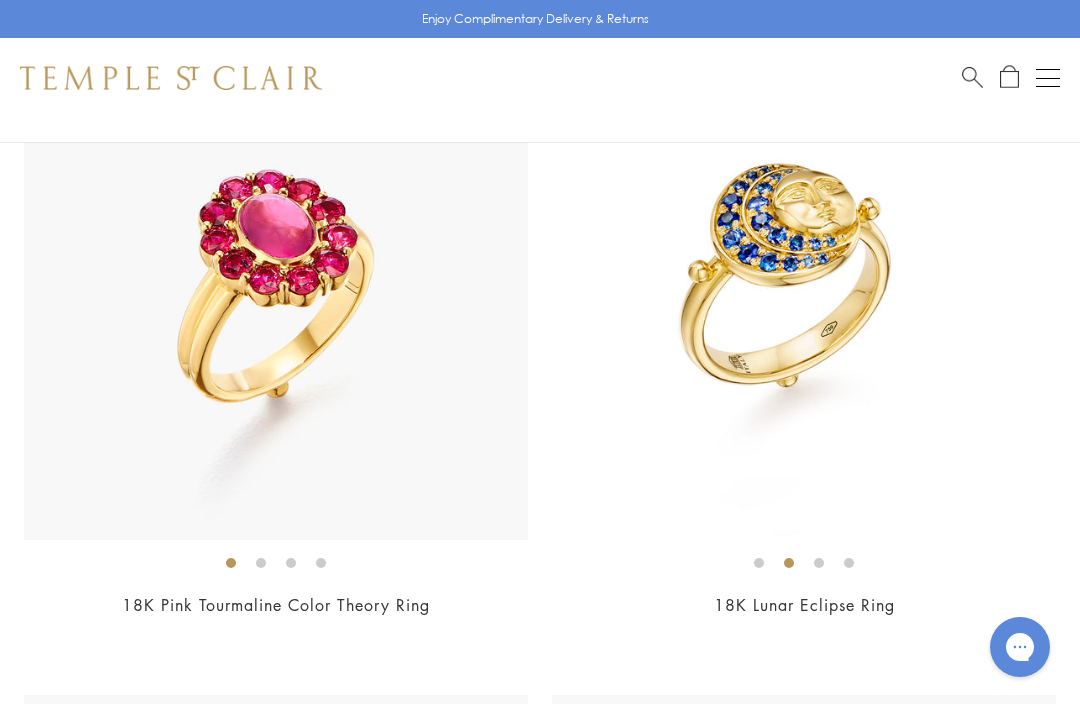 click at bounding box center (804, 562) 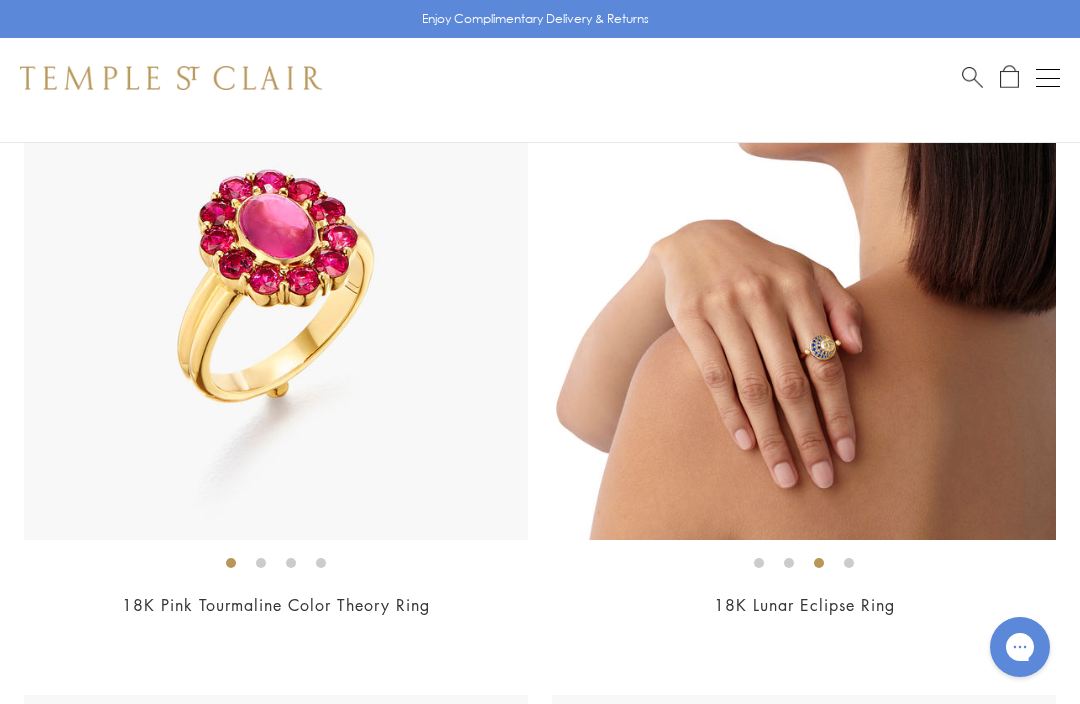 click at bounding box center [804, 562] 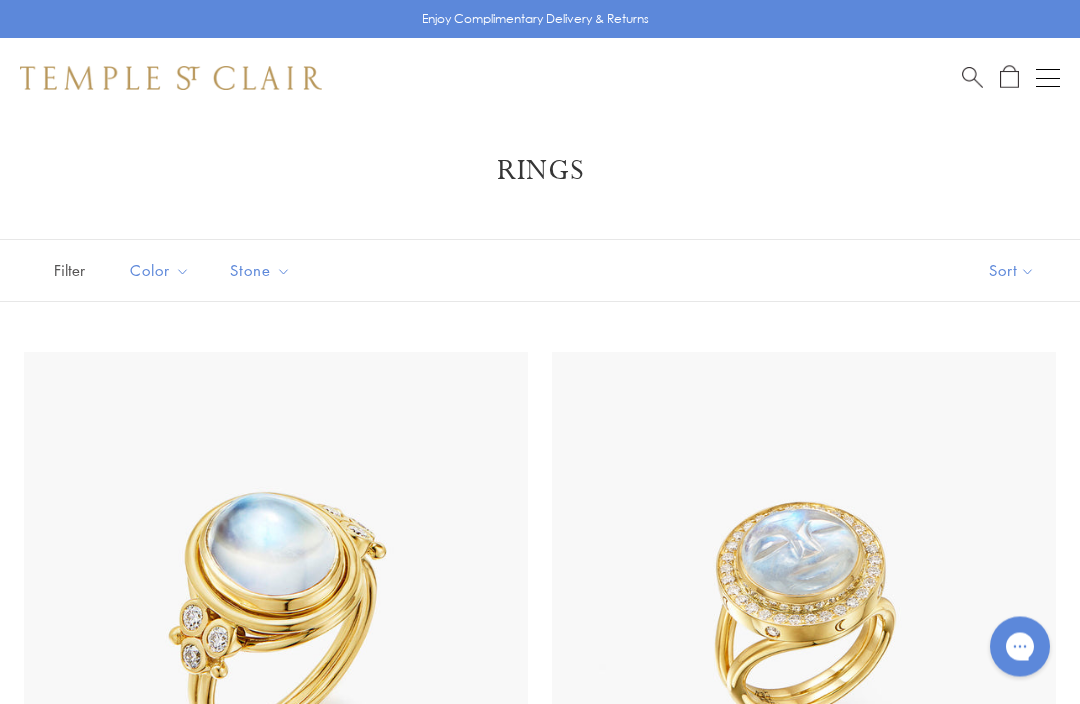 scroll, scrollTop: 0, scrollLeft: 0, axis: both 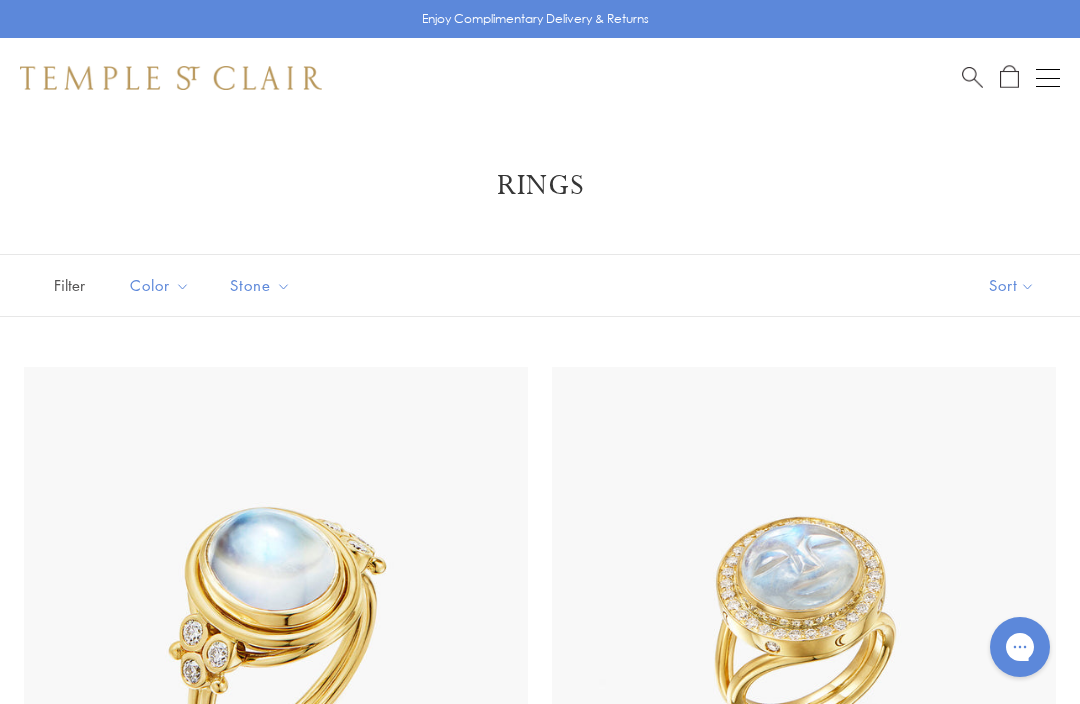click on "Shop Shop
Categories Amulets   Pendants & Charms   Lockets   Chains & Leather Cords   Earrings   Rings   Bracelets & Bangles   Necklaces   Books & Notebooks   View All   Collections Rock Crystal Amulet   Angels   Color Theory   Celestial   Tree of Life   Royal Blue Moonstone   Zodiac   Featured Travel Jewels   New Arrivals   S25 Fiori Collection   Our Exclusive Jewels   Jewels to Personalize   Limited Edition Jewels   Sassini Rings   Temple Classics   Temple St. Clair x Big Life Foundation    Curated for you
Temple Convertible Charm Bracelet Shop Now" at bounding box center (540, 78) 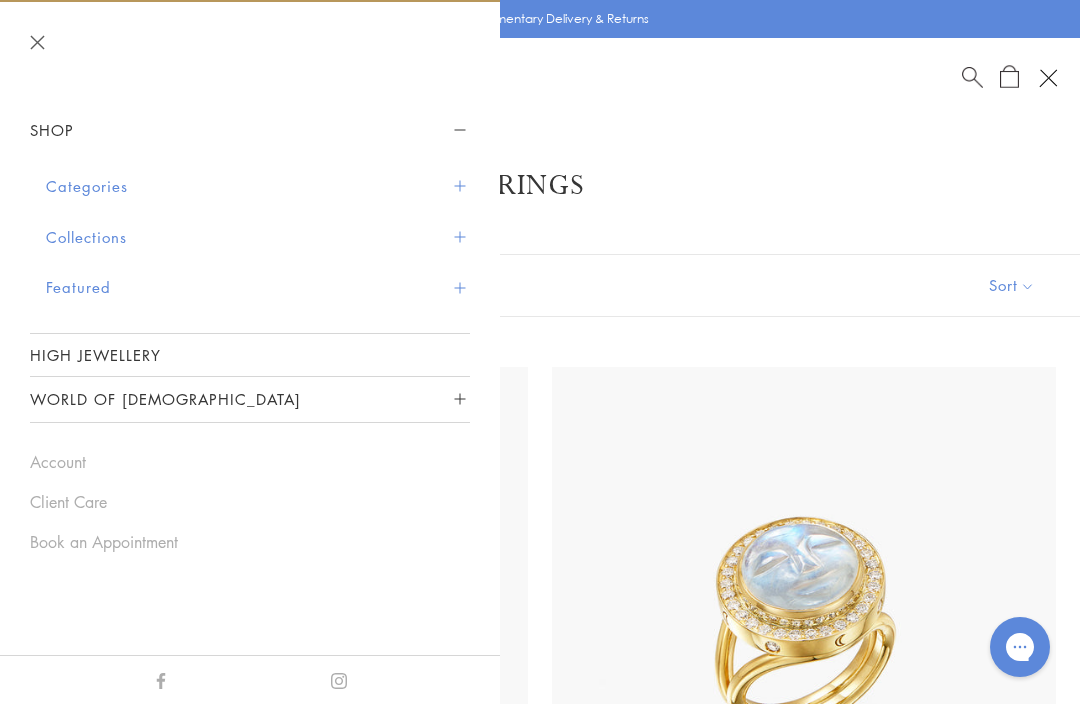 click on "Collections" at bounding box center [258, 237] 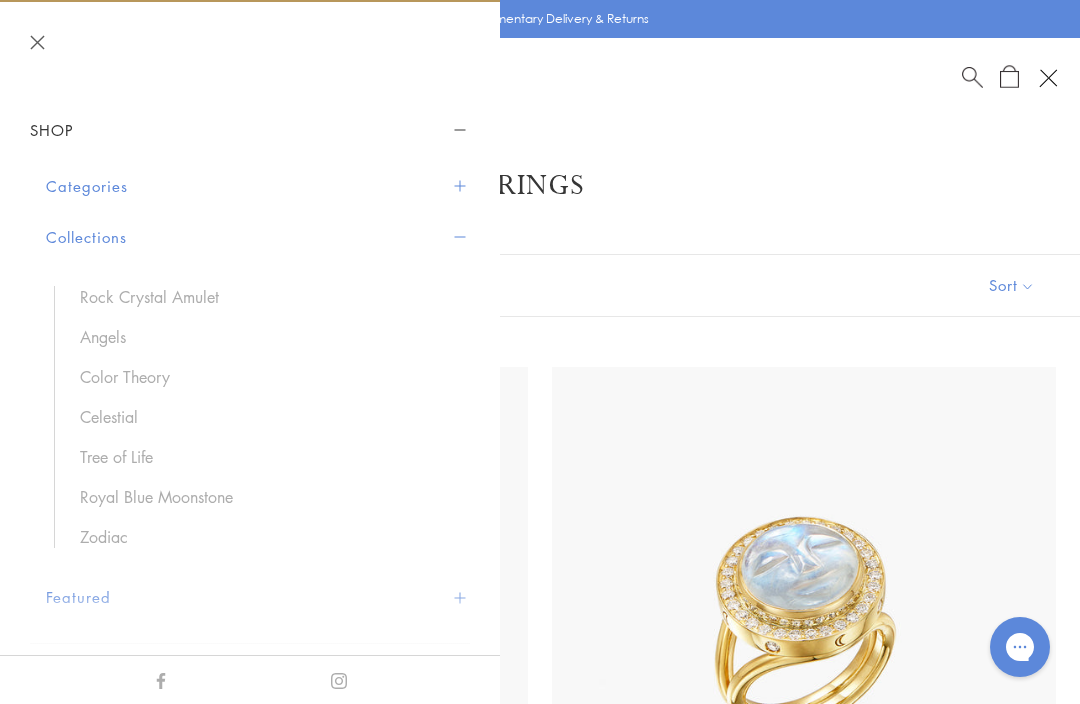 click on "Celestial" at bounding box center (265, 417) 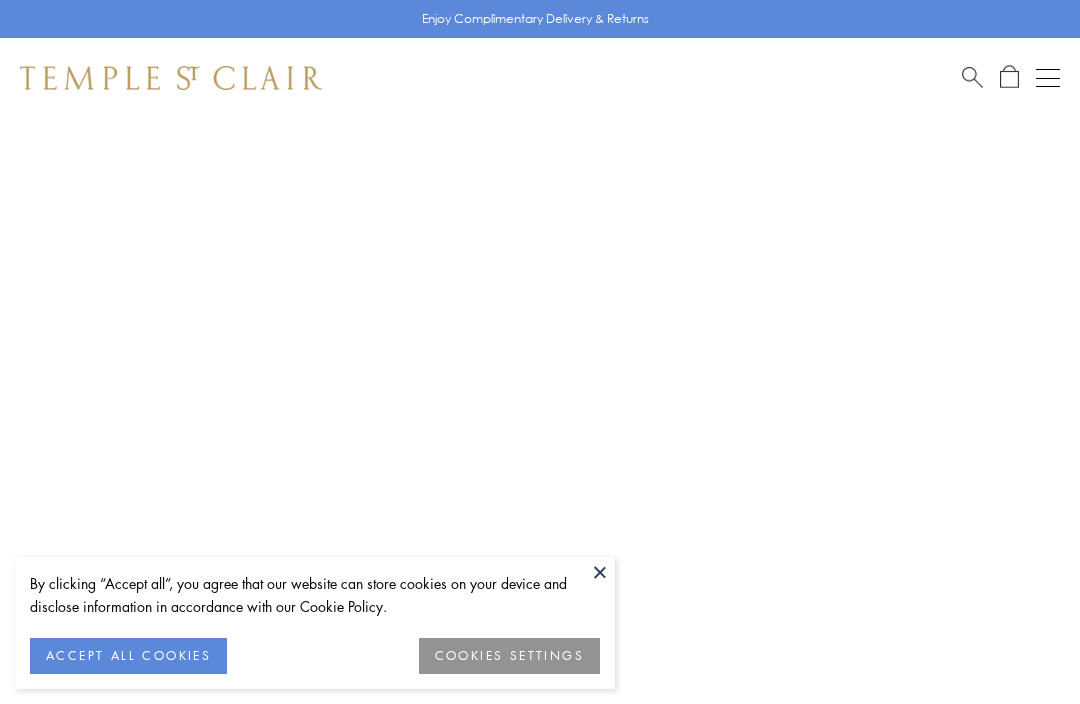 scroll, scrollTop: 0, scrollLeft: 0, axis: both 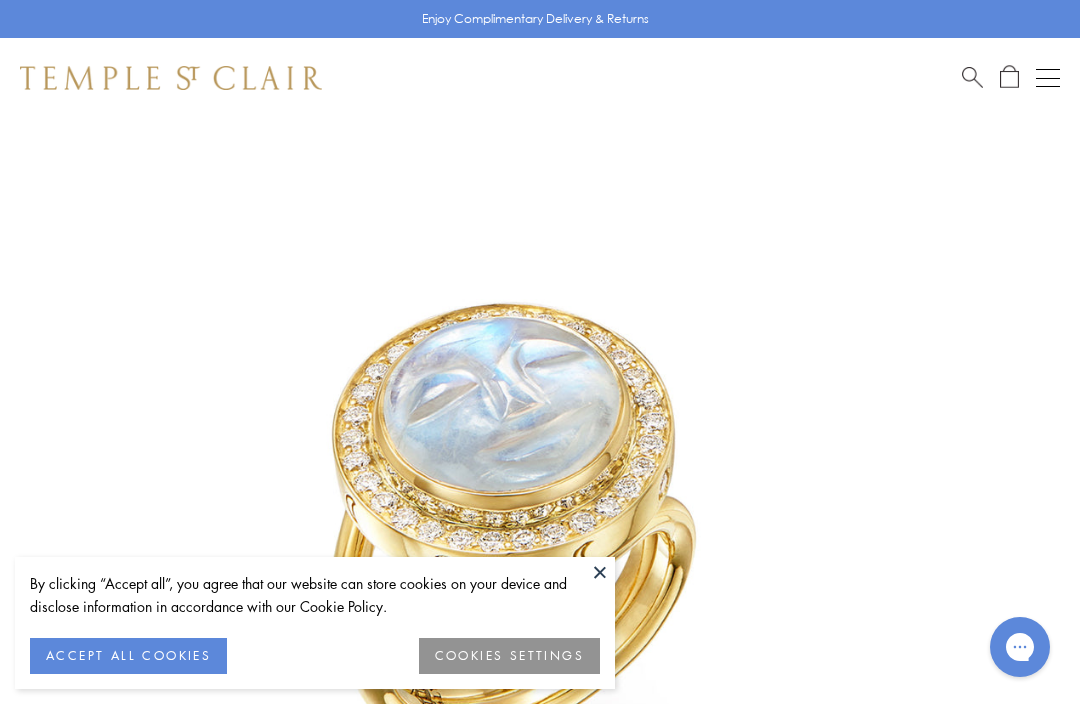 click at bounding box center [600, 572] 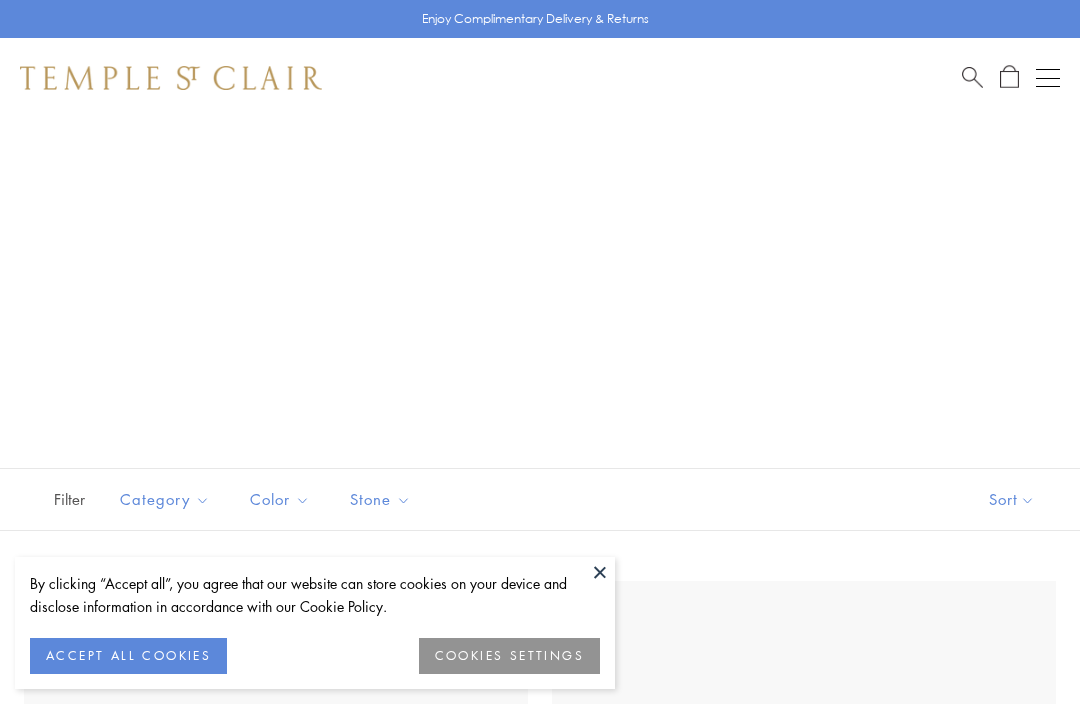 scroll, scrollTop: 0, scrollLeft: 0, axis: both 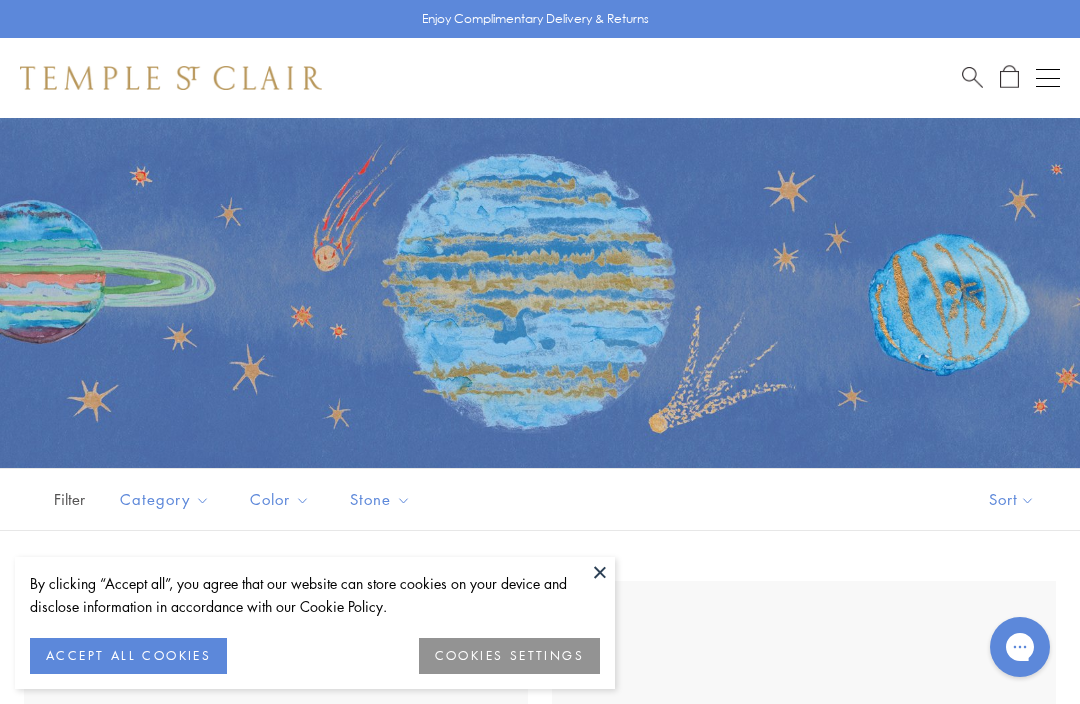 click at bounding box center [600, 572] 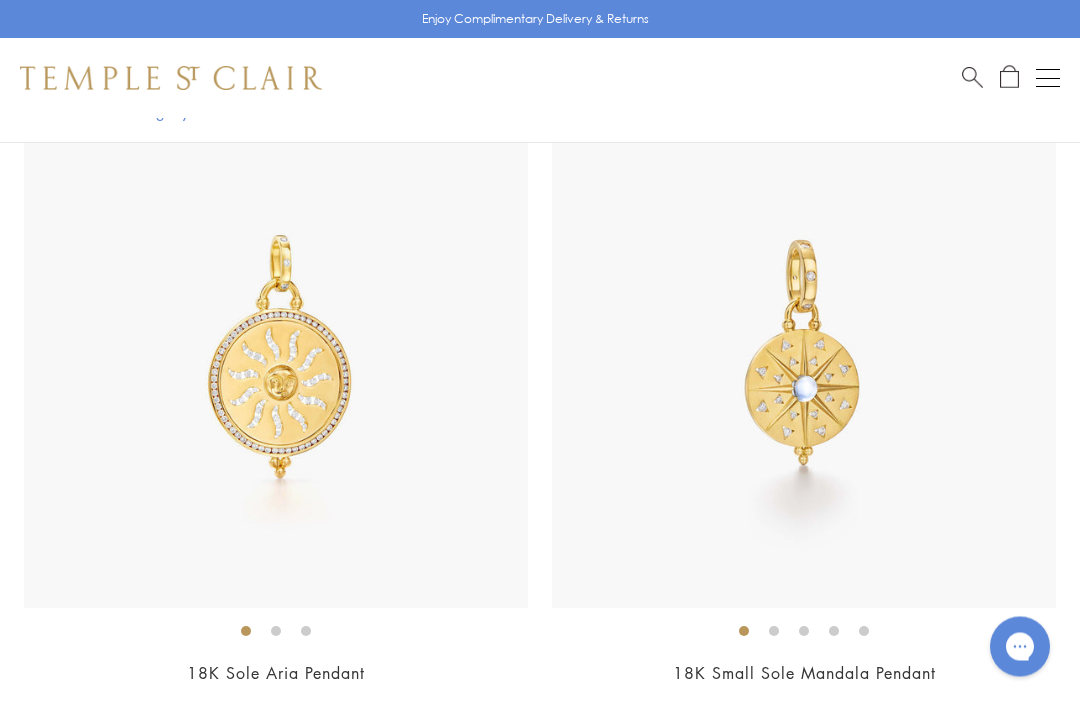 scroll, scrollTop: 2454, scrollLeft: 0, axis: vertical 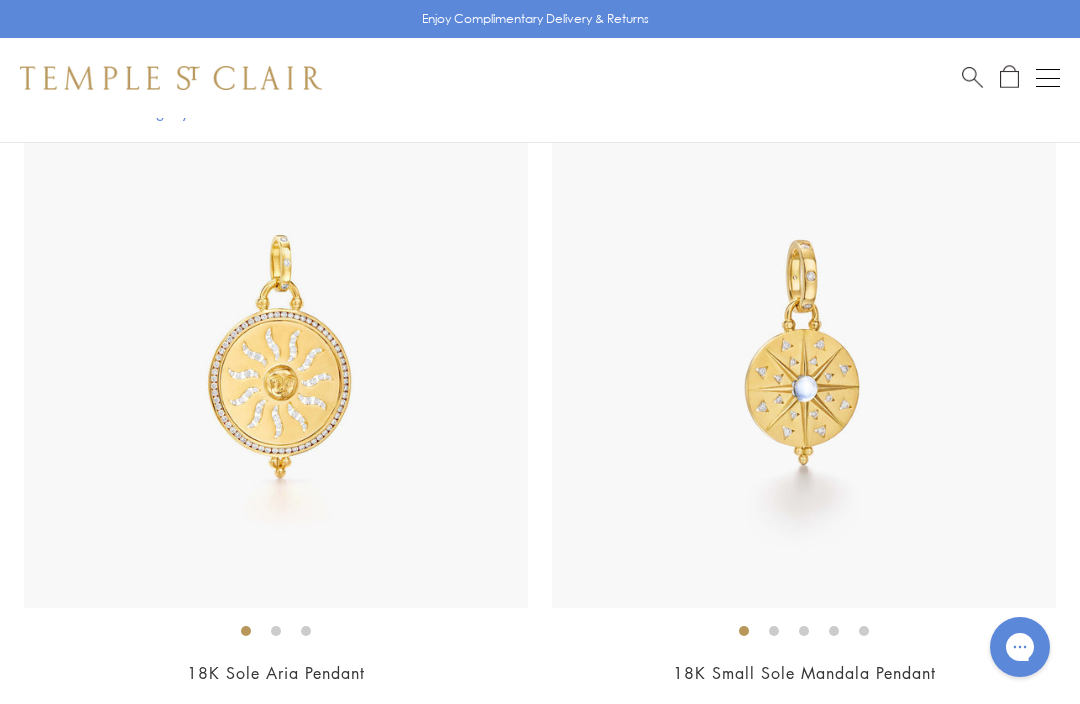 click at bounding box center [276, 630] 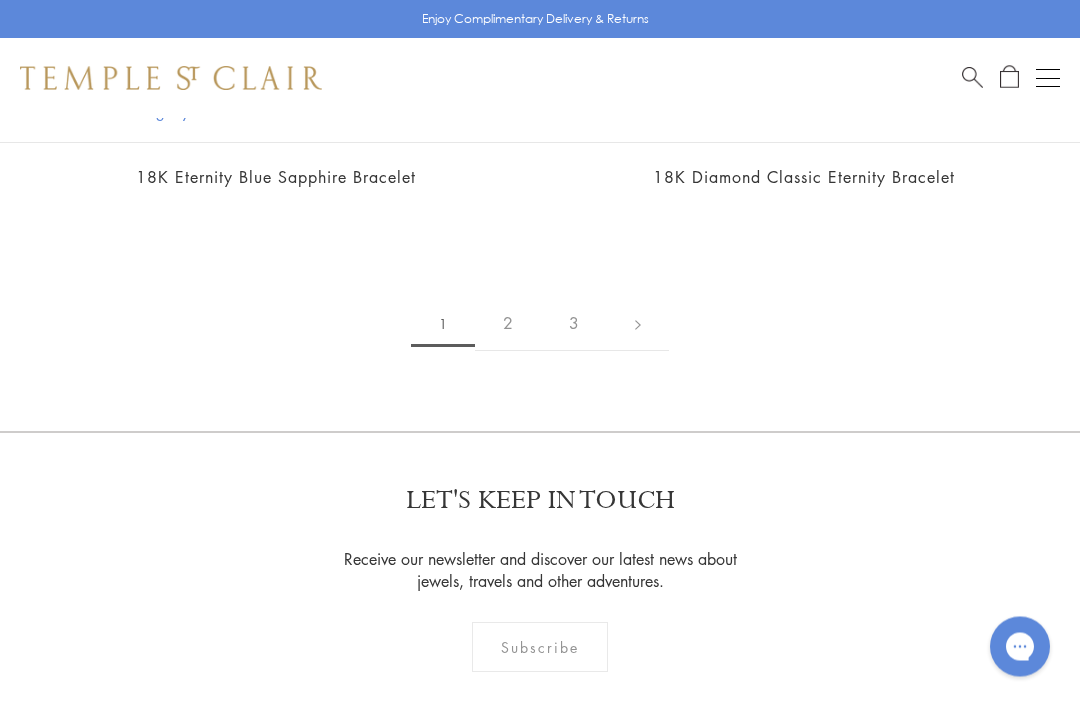 scroll, scrollTop: 17448, scrollLeft: 0, axis: vertical 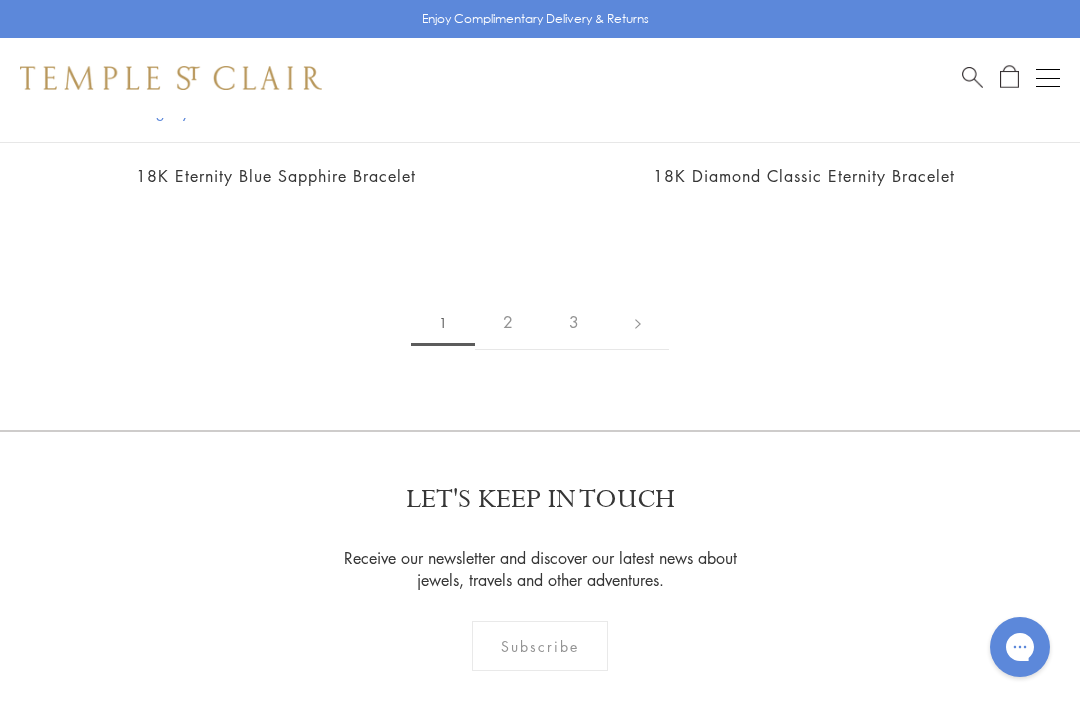 click at bounding box center [638, 322] 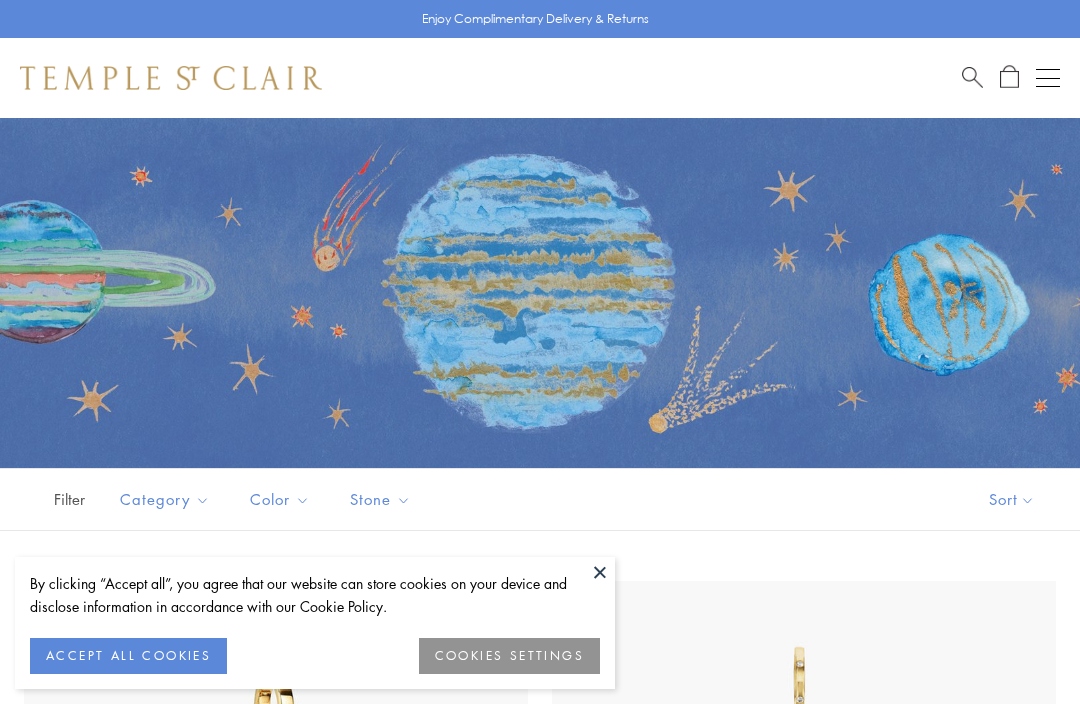 scroll, scrollTop: 0, scrollLeft: 0, axis: both 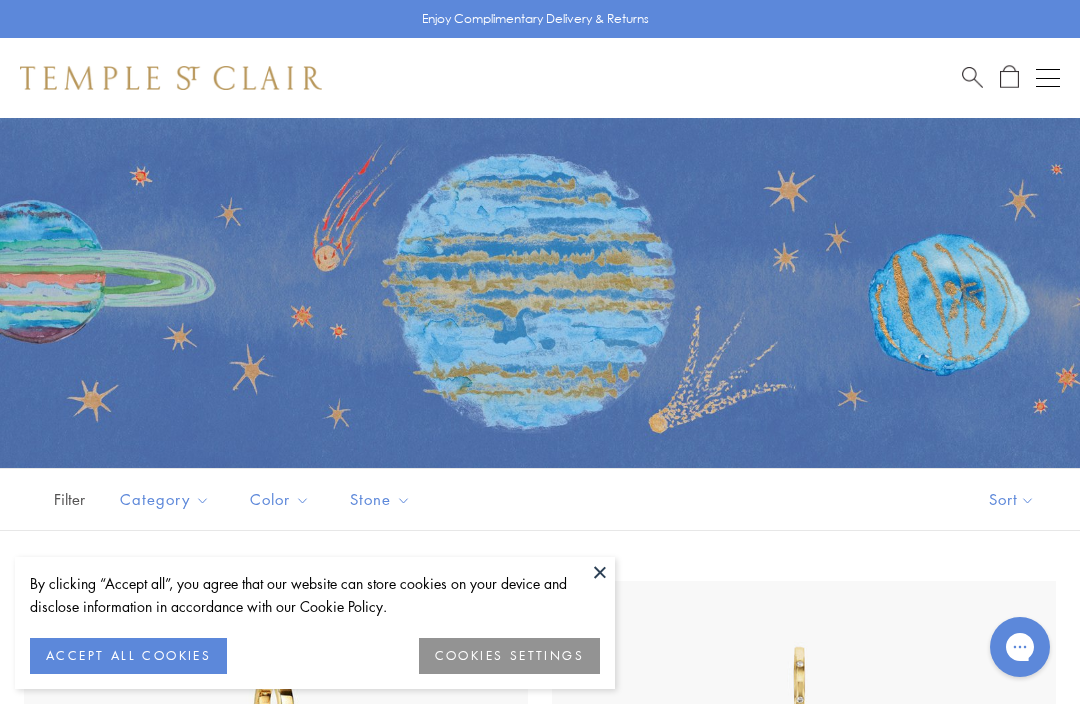 click at bounding box center [600, 572] 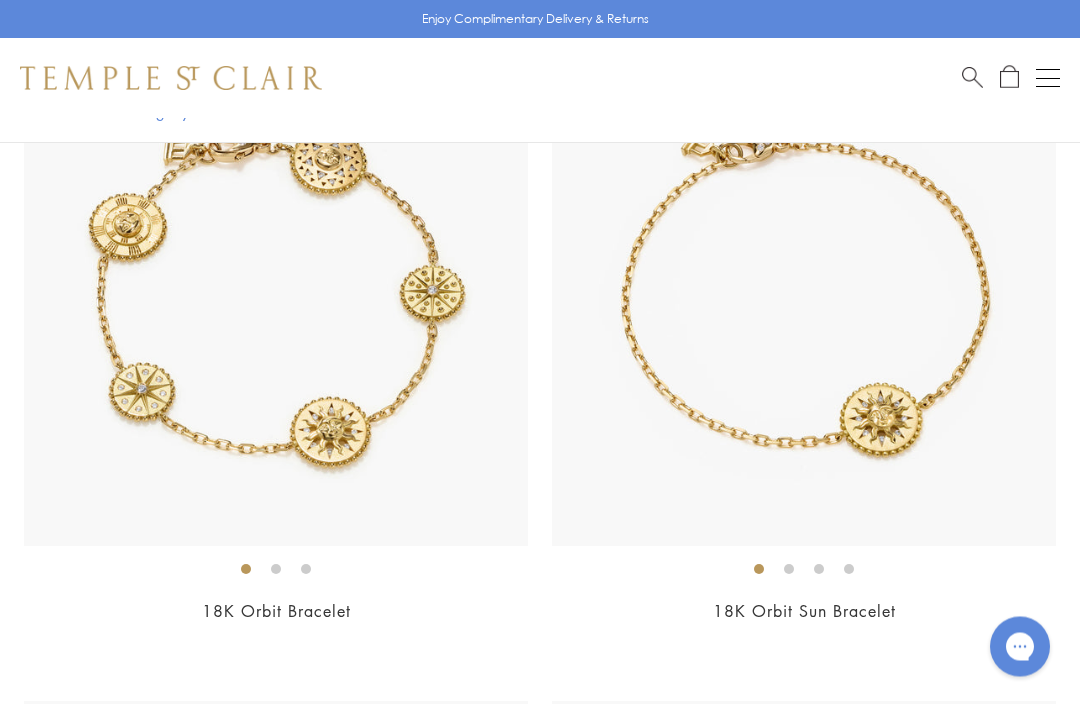 scroll, scrollTop: 13060, scrollLeft: 0, axis: vertical 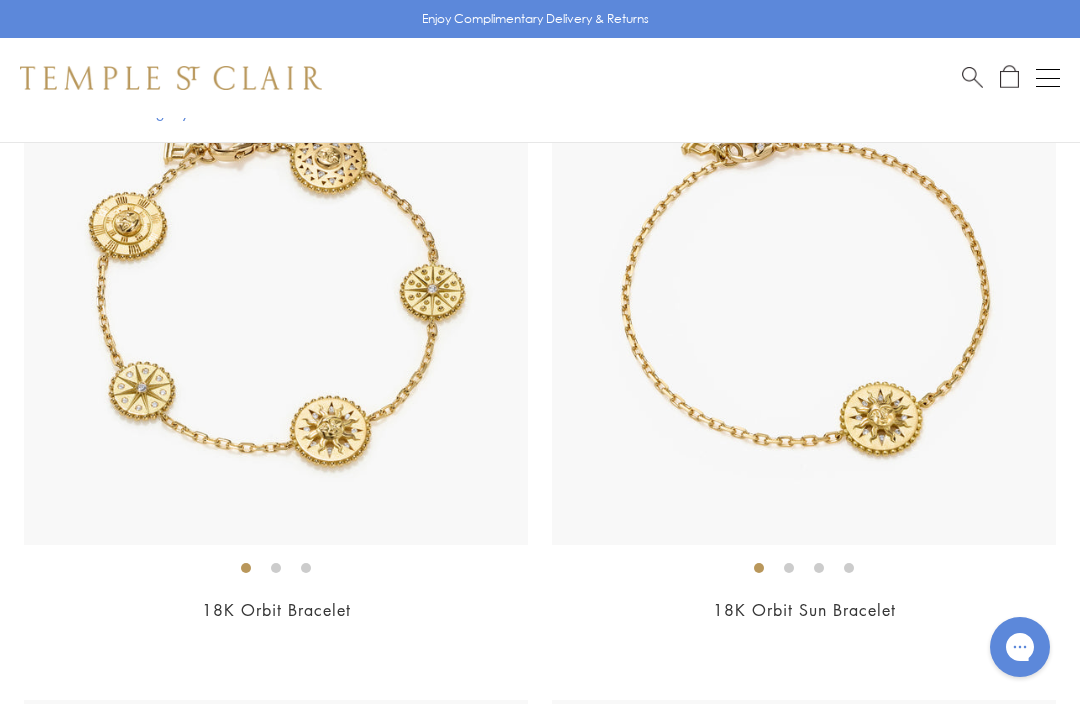 click at bounding box center (789, 568) 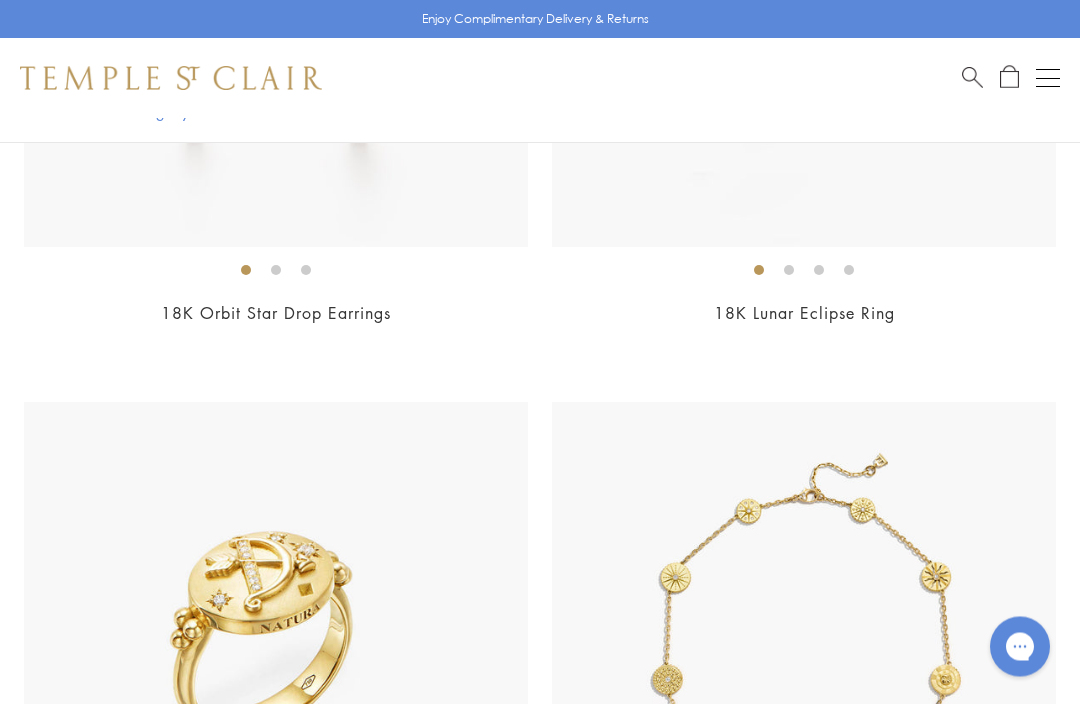 scroll, scrollTop: 14675, scrollLeft: 0, axis: vertical 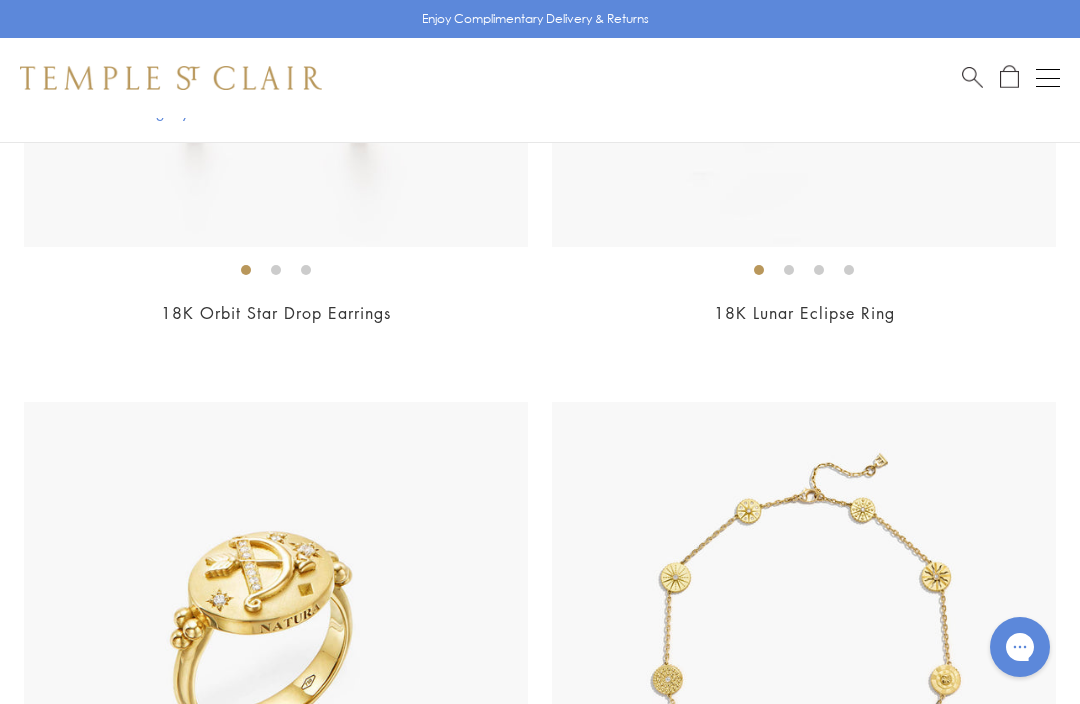 click at bounding box center [804, 654] 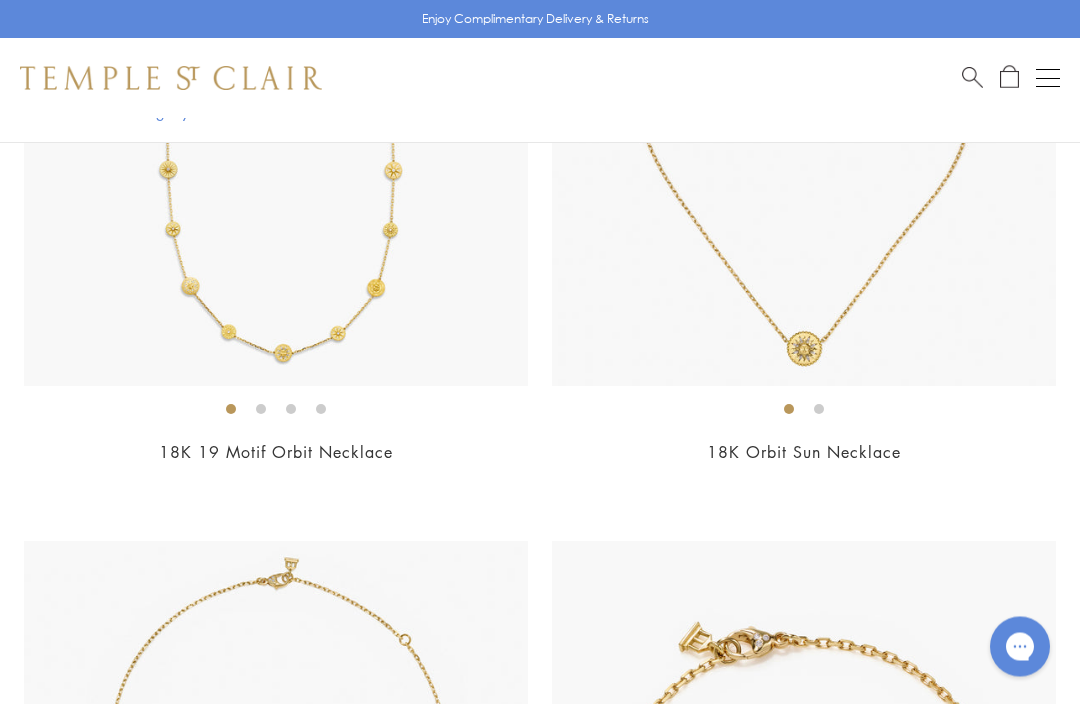 scroll, scrollTop: 15856, scrollLeft: 0, axis: vertical 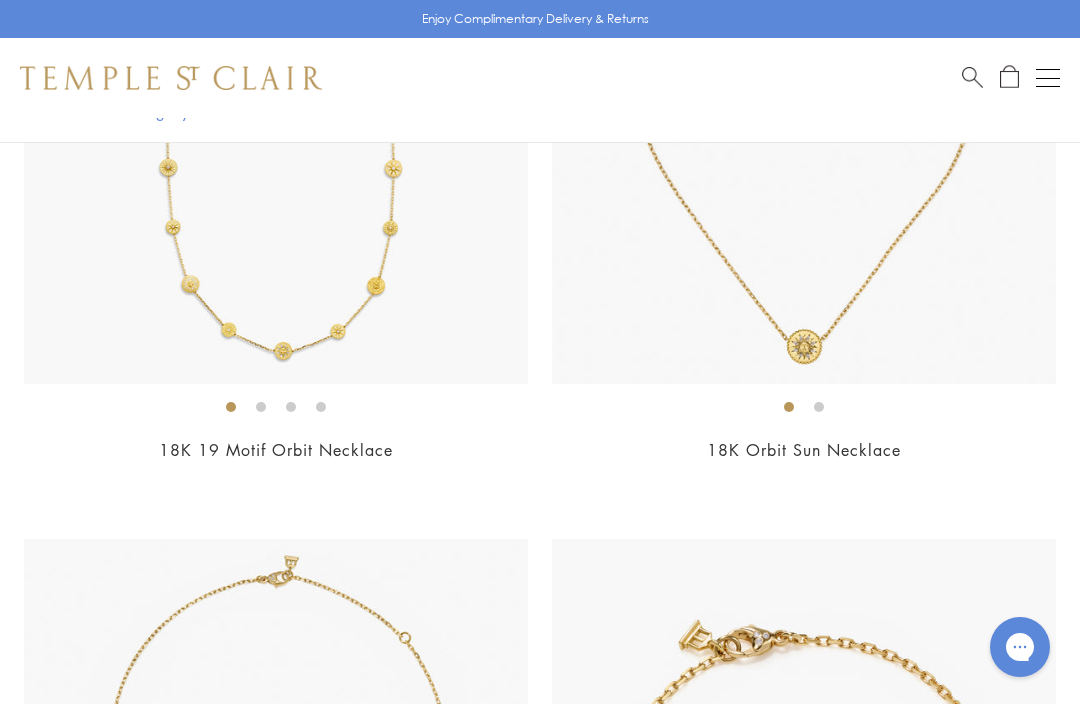 click at bounding box center (819, 407) 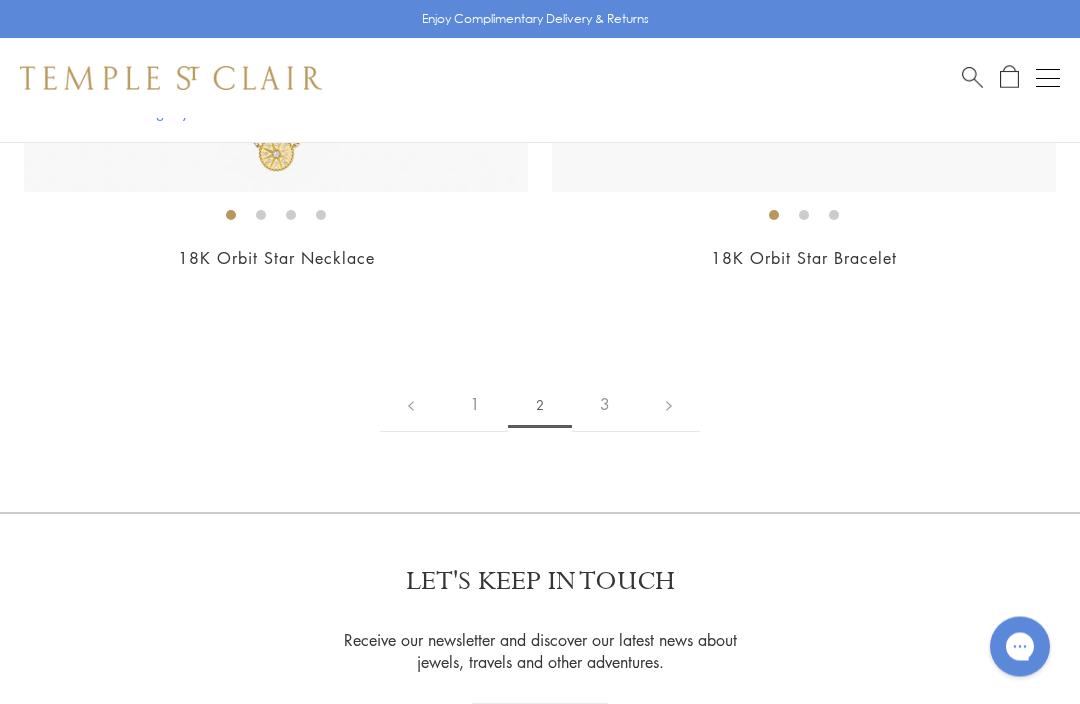scroll, scrollTop: 16707, scrollLeft: 0, axis: vertical 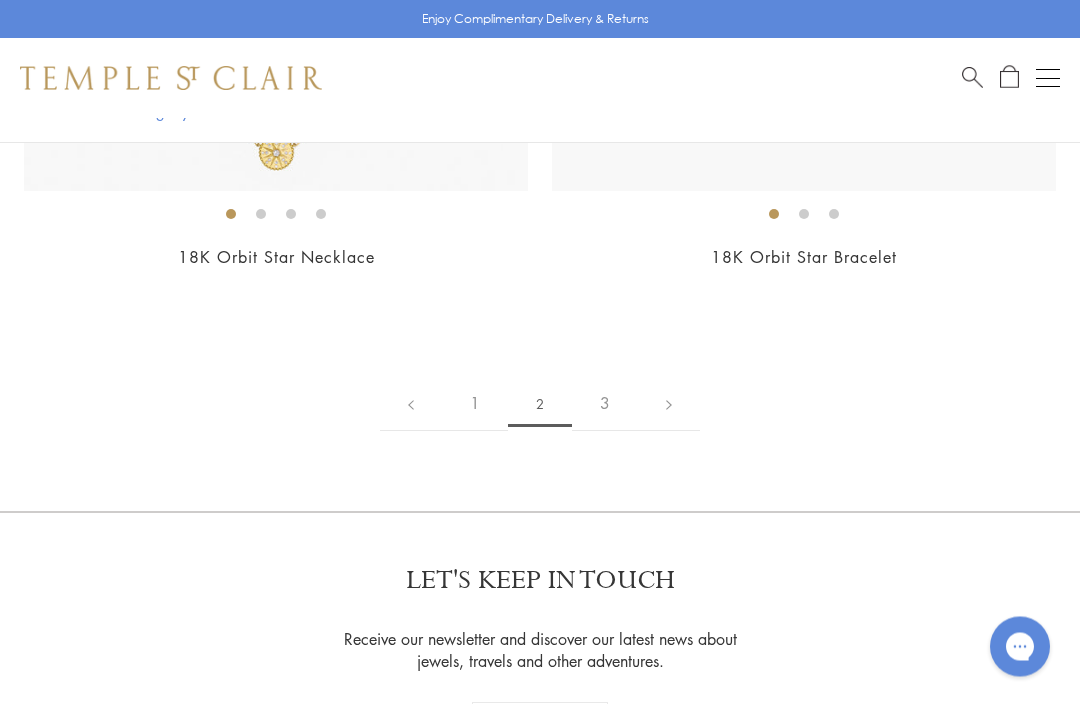 click at bounding box center (669, 404) 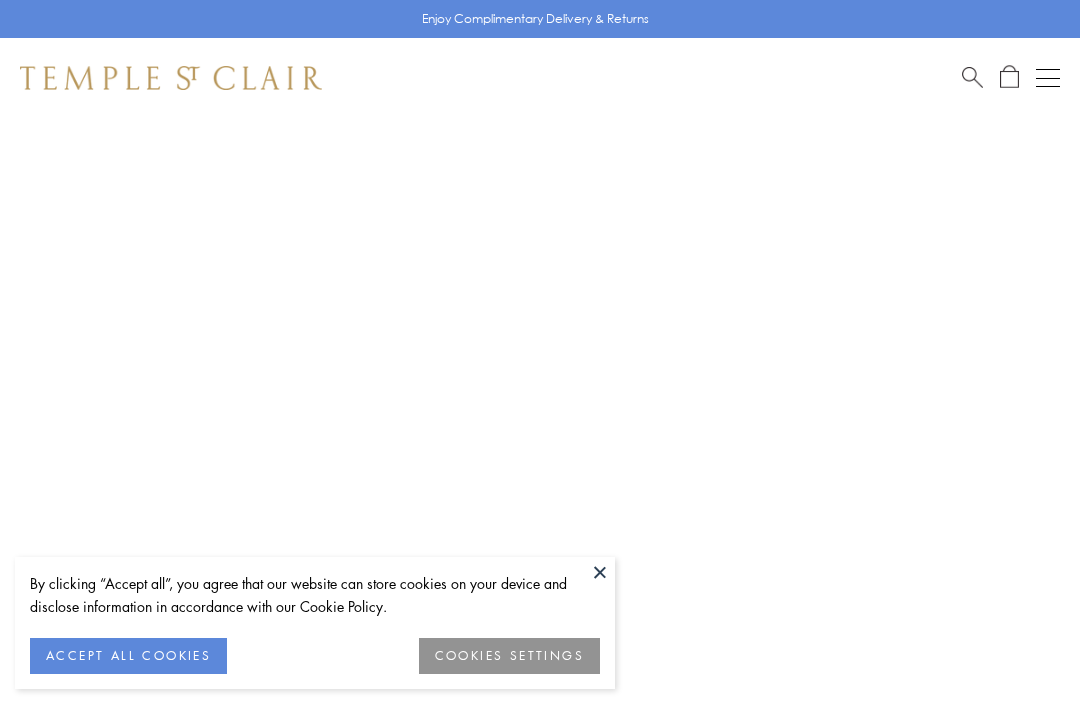 scroll, scrollTop: 0, scrollLeft: 0, axis: both 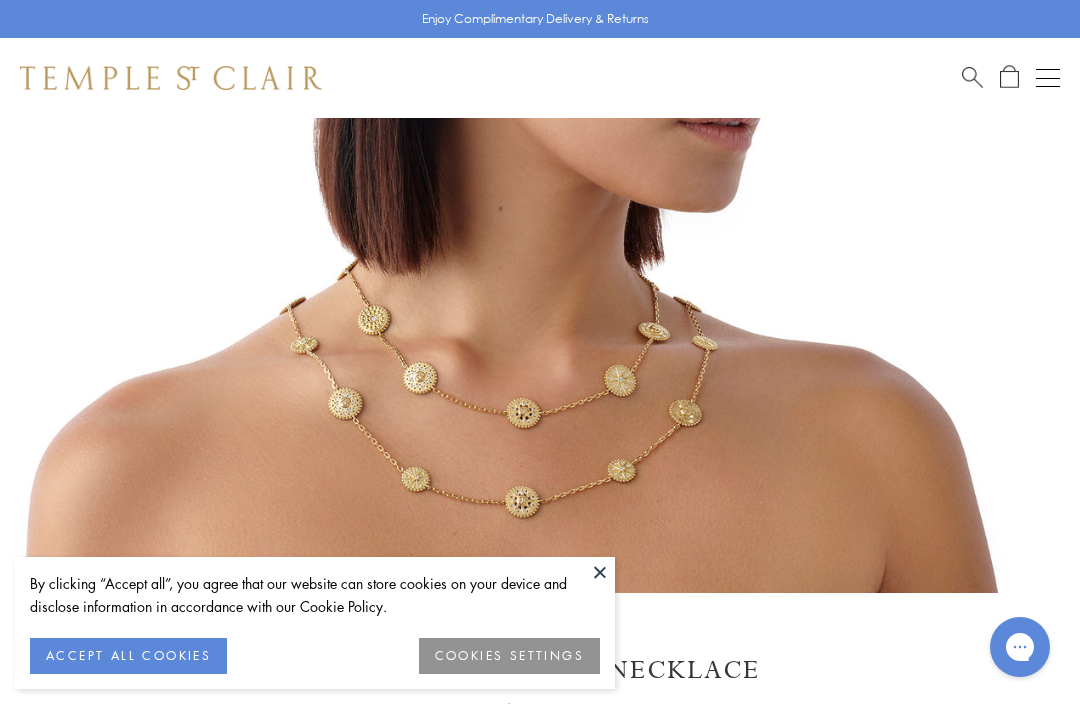 click at bounding box center (510, 83) 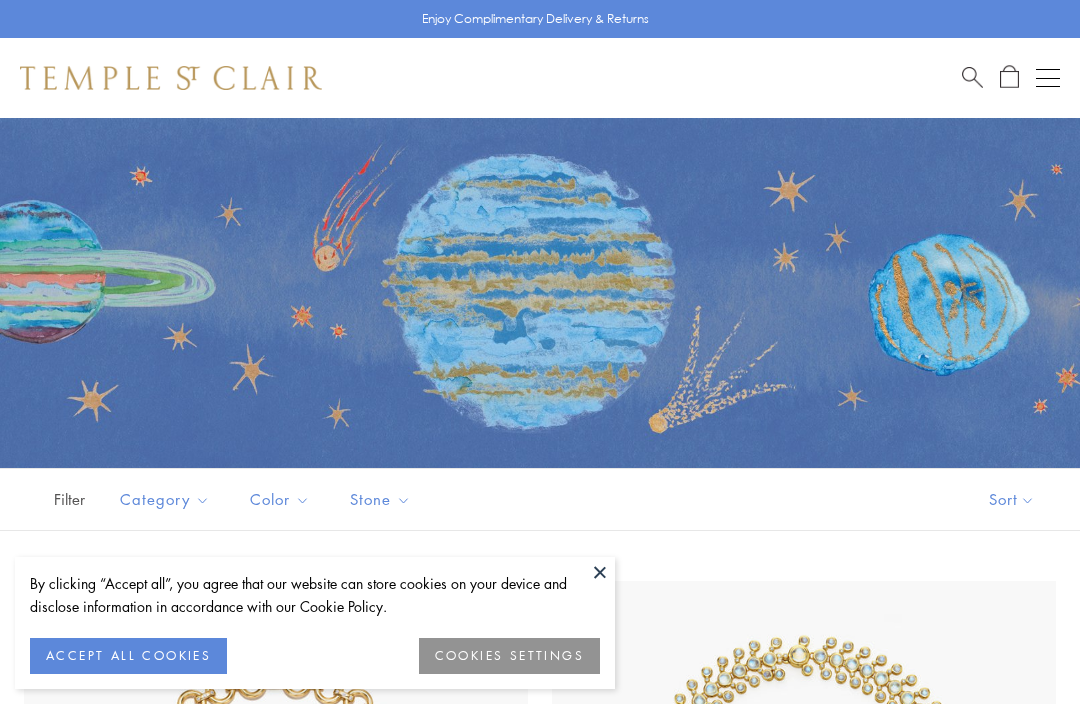 scroll, scrollTop: 0, scrollLeft: 0, axis: both 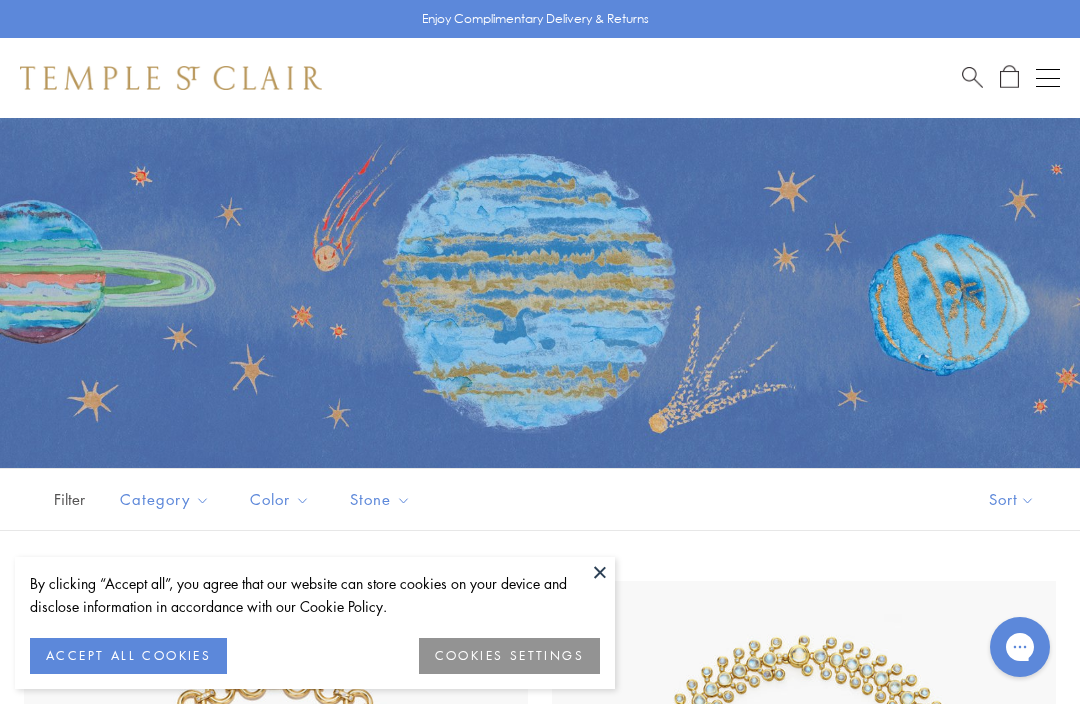 click at bounding box center [600, 572] 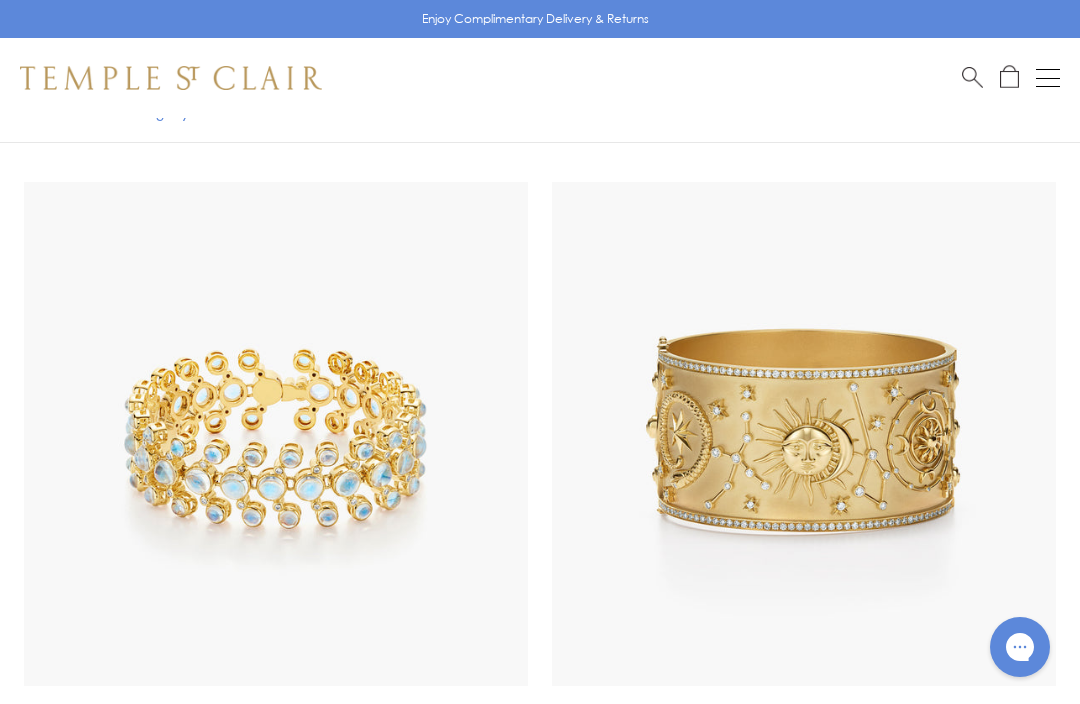 scroll, scrollTop: 1056, scrollLeft: 0, axis: vertical 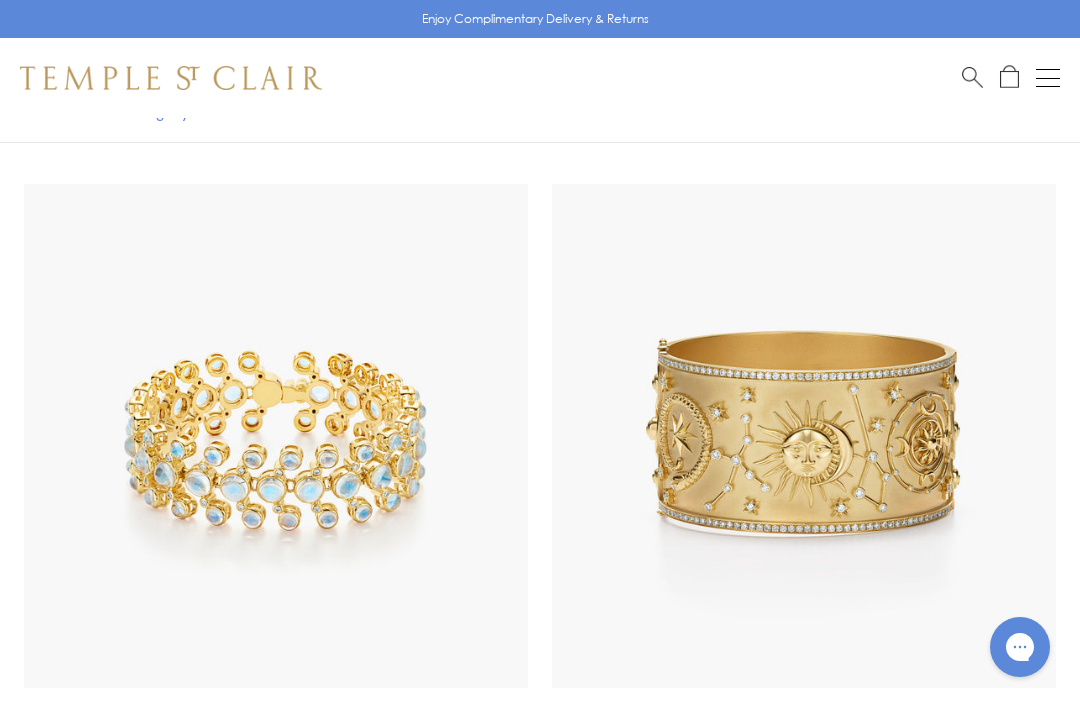 click at bounding box center (804, 710) 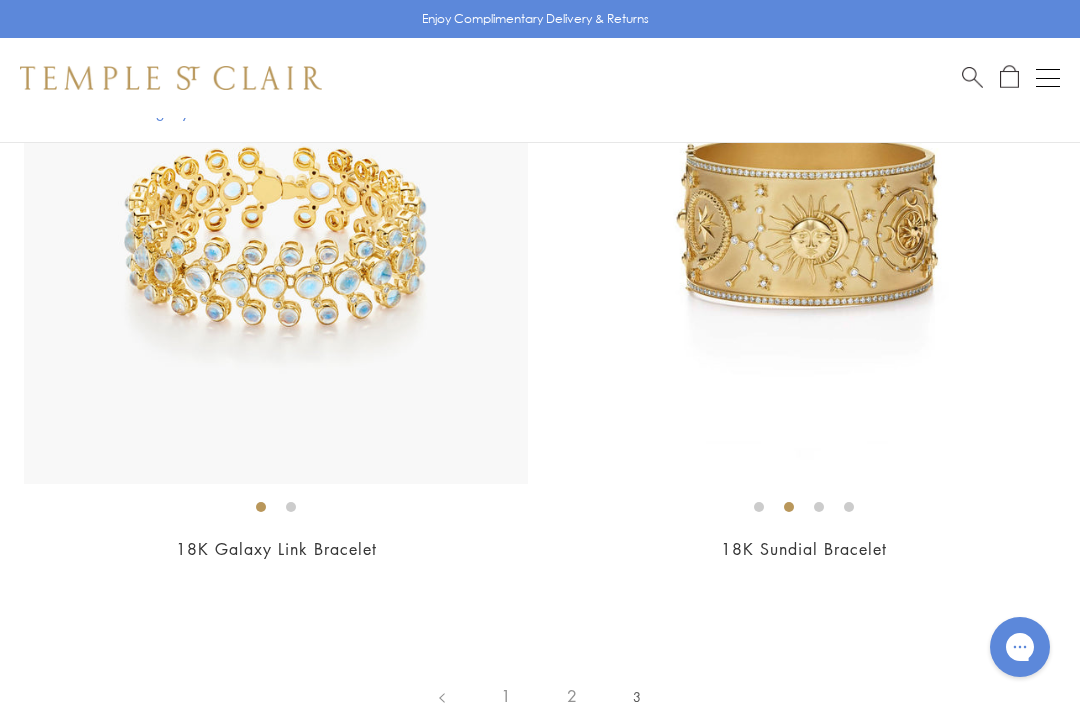 scroll, scrollTop: 1258, scrollLeft: 0, axis: vertical 